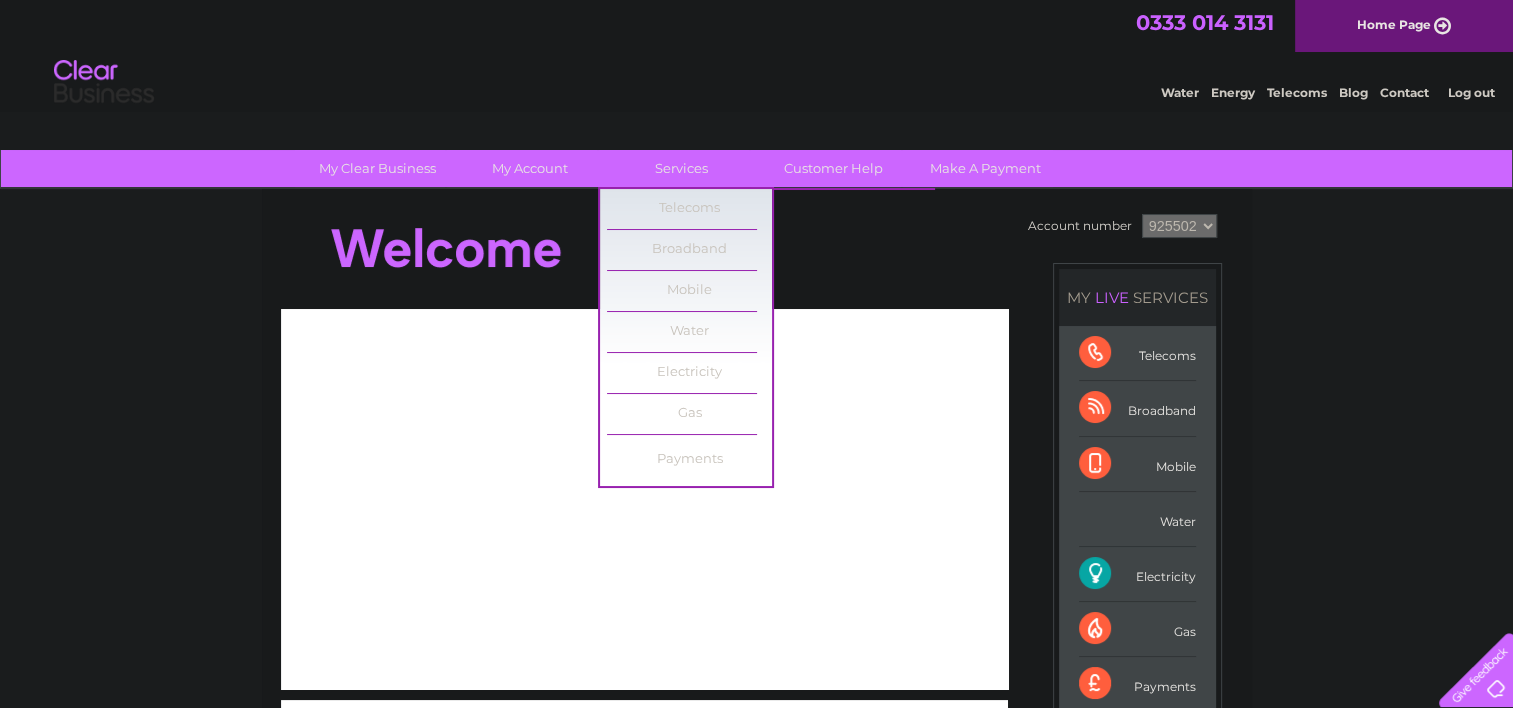 scroll, scrollTop: 0, scrollLeft: 0, axis: both 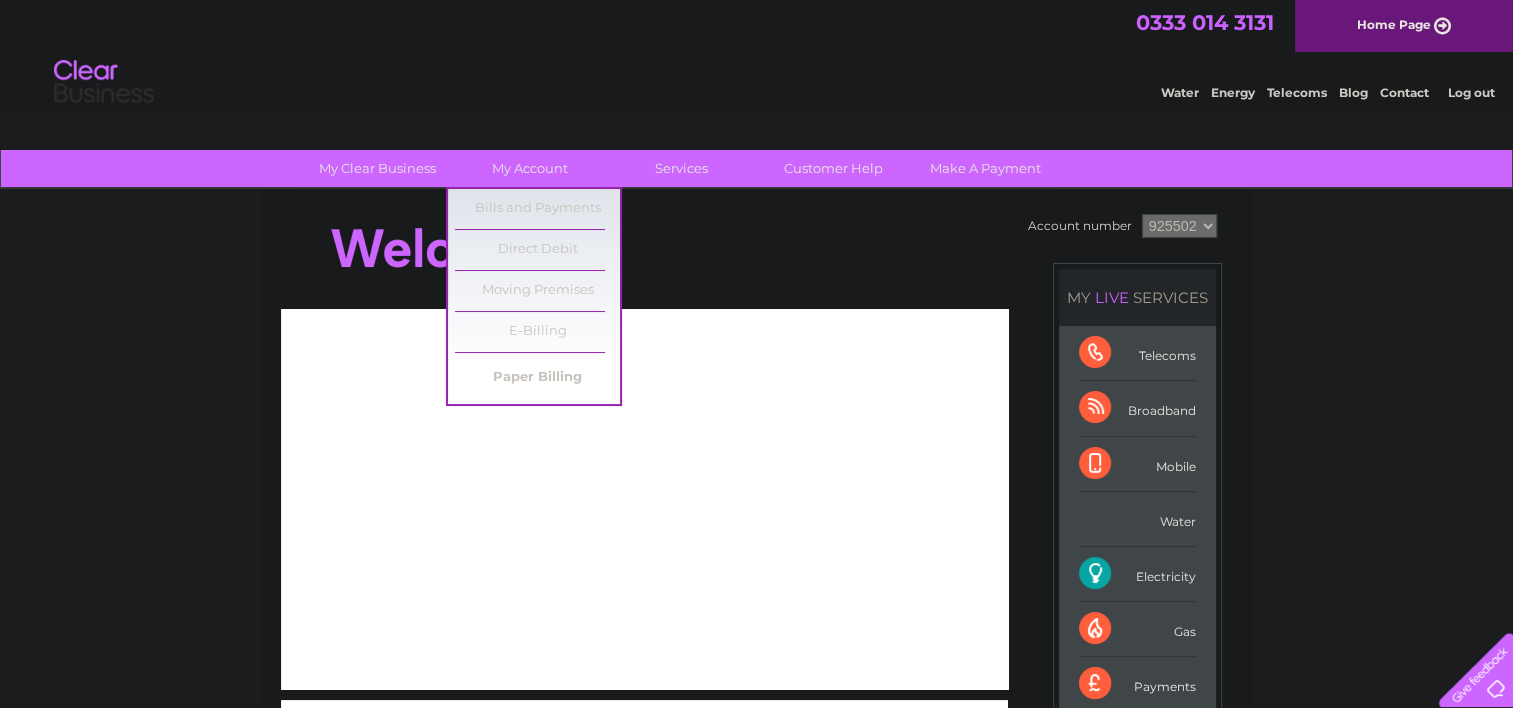 click on "Paper Billing" at bounding box center (537, 378) 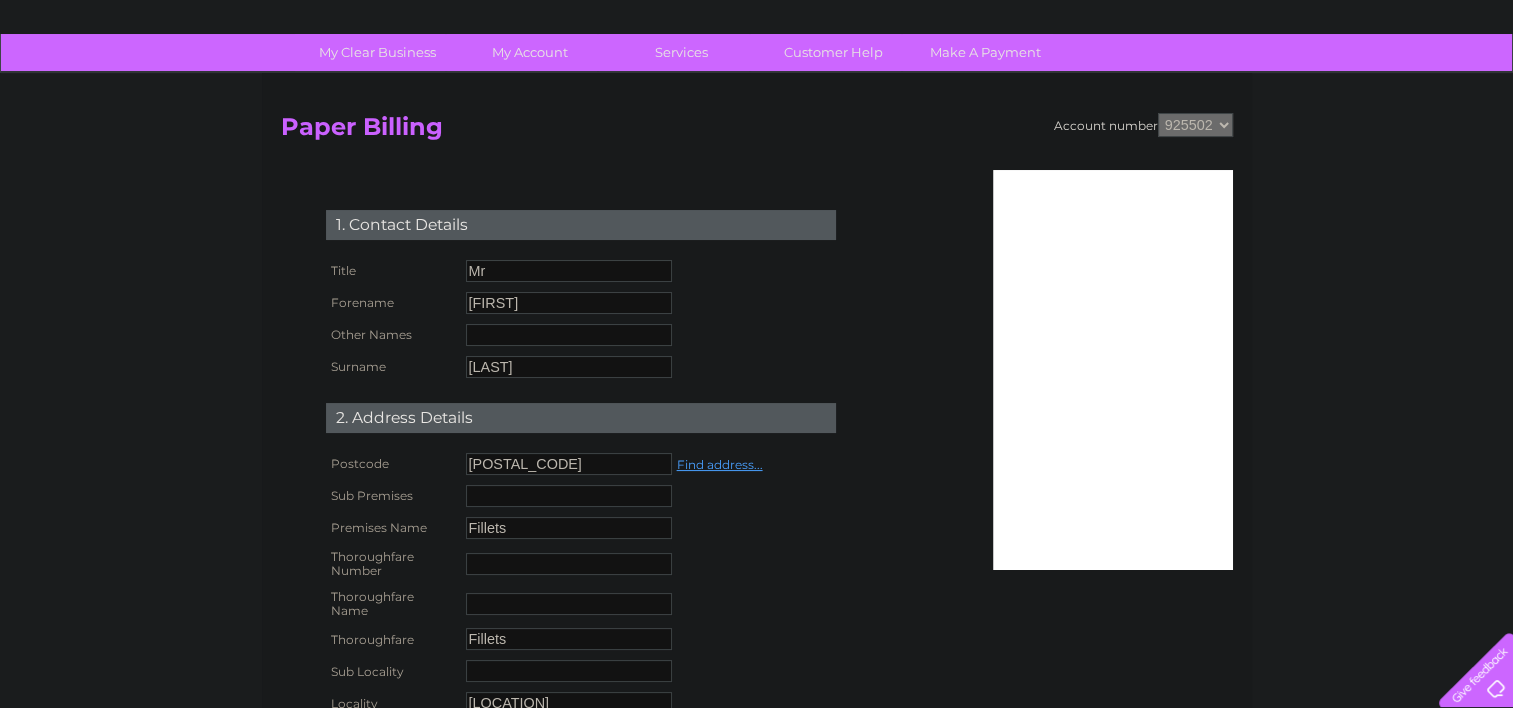 scroll, scrollTop: 0, scrollLeft: 0, axis: both 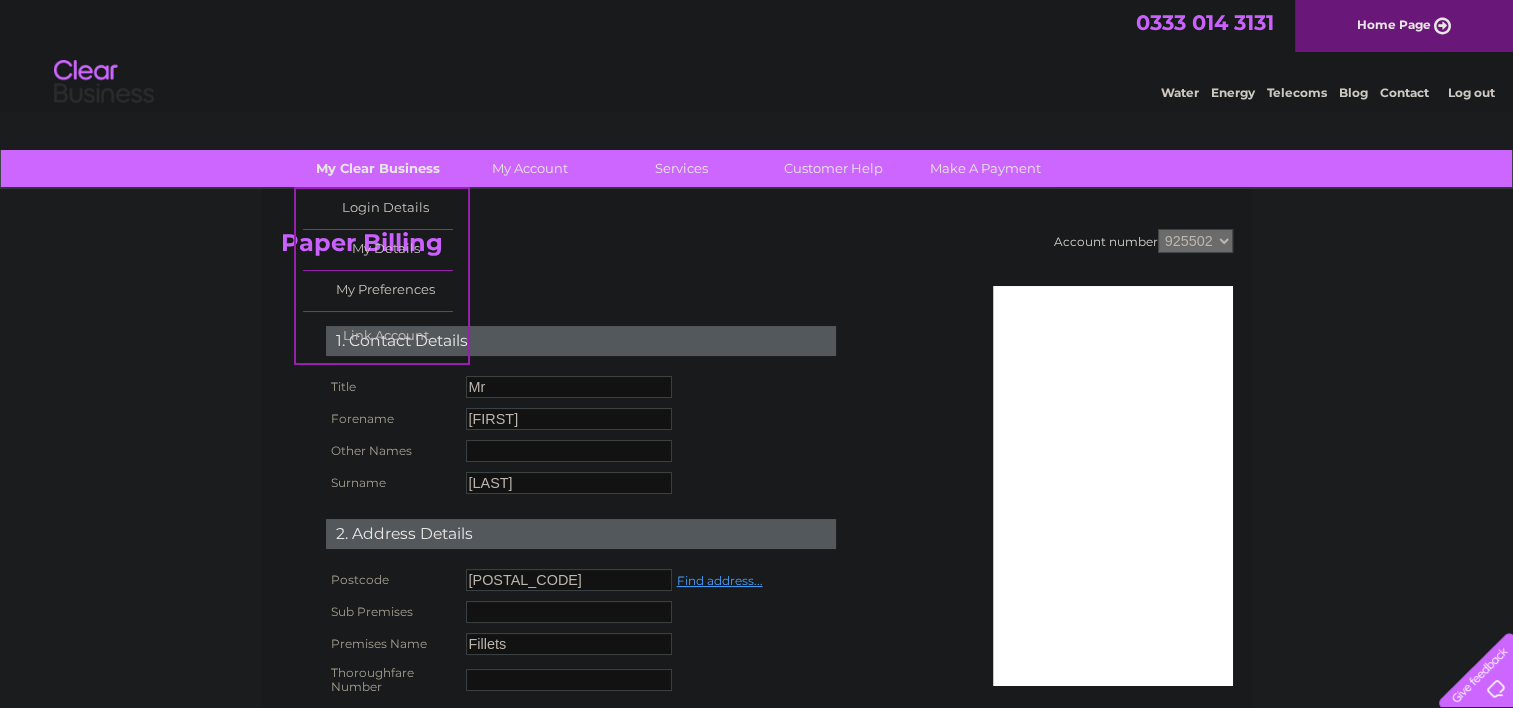 click on "My Clear Business" at bounding box center [377, 168] 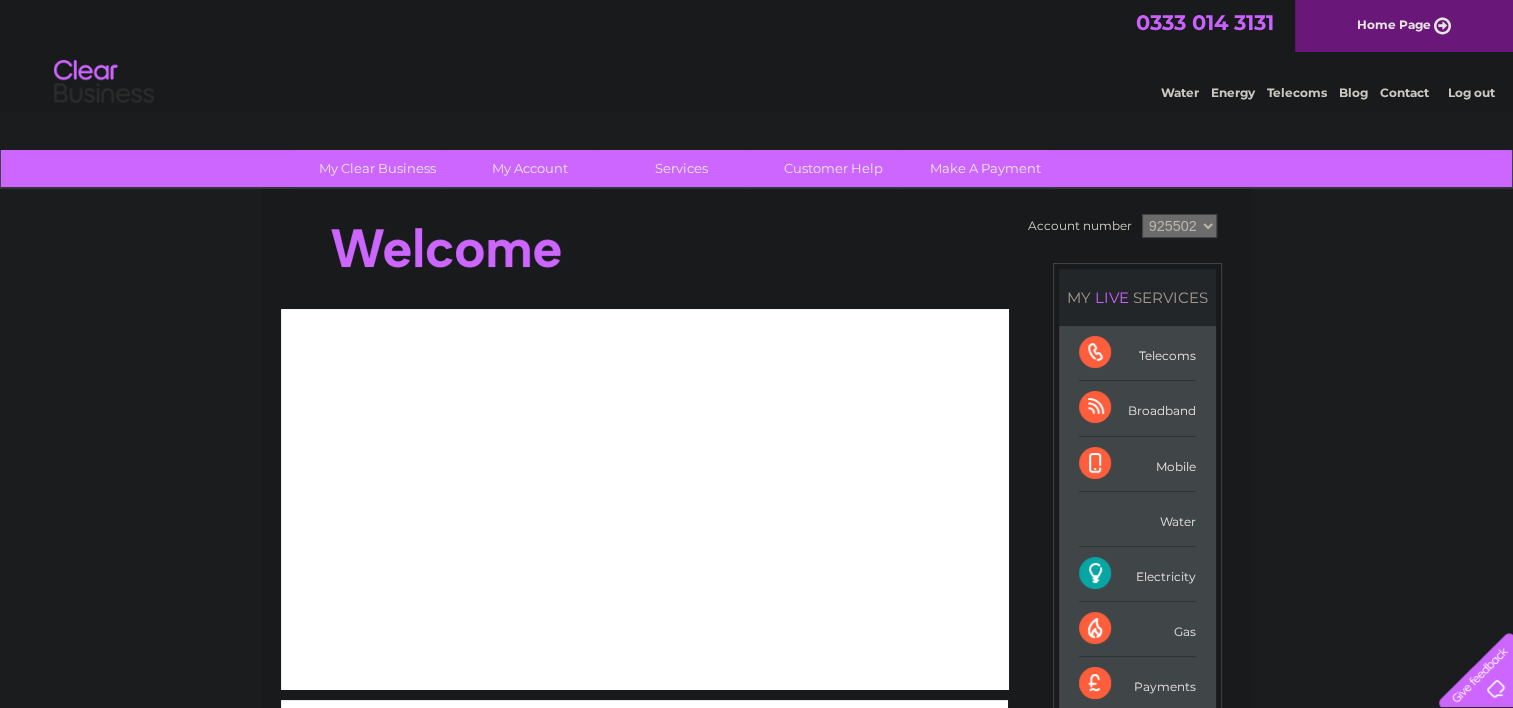 scroll, scrollTop: 0, scrollLeft: 0, axis: both 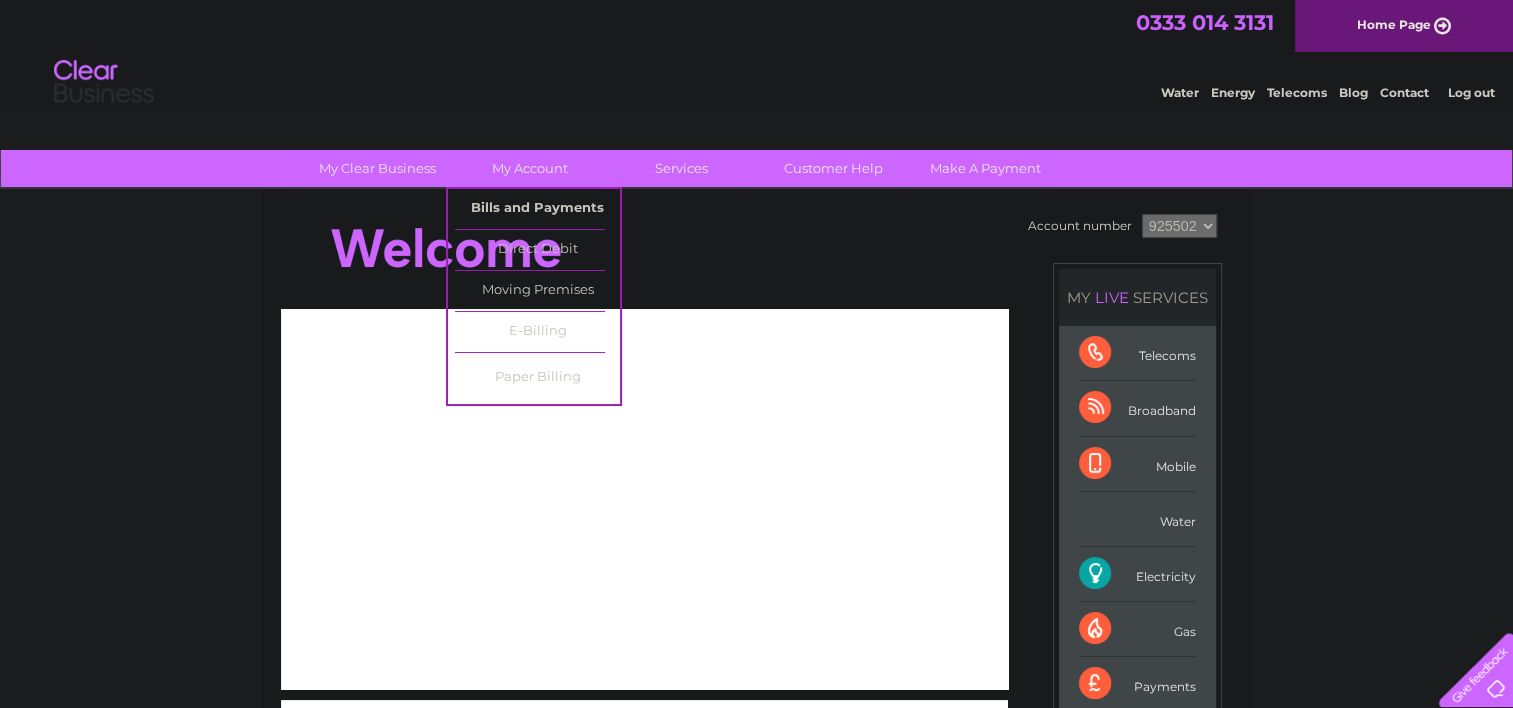 click on "Bills and Payments" at bounding box center [537, 209] 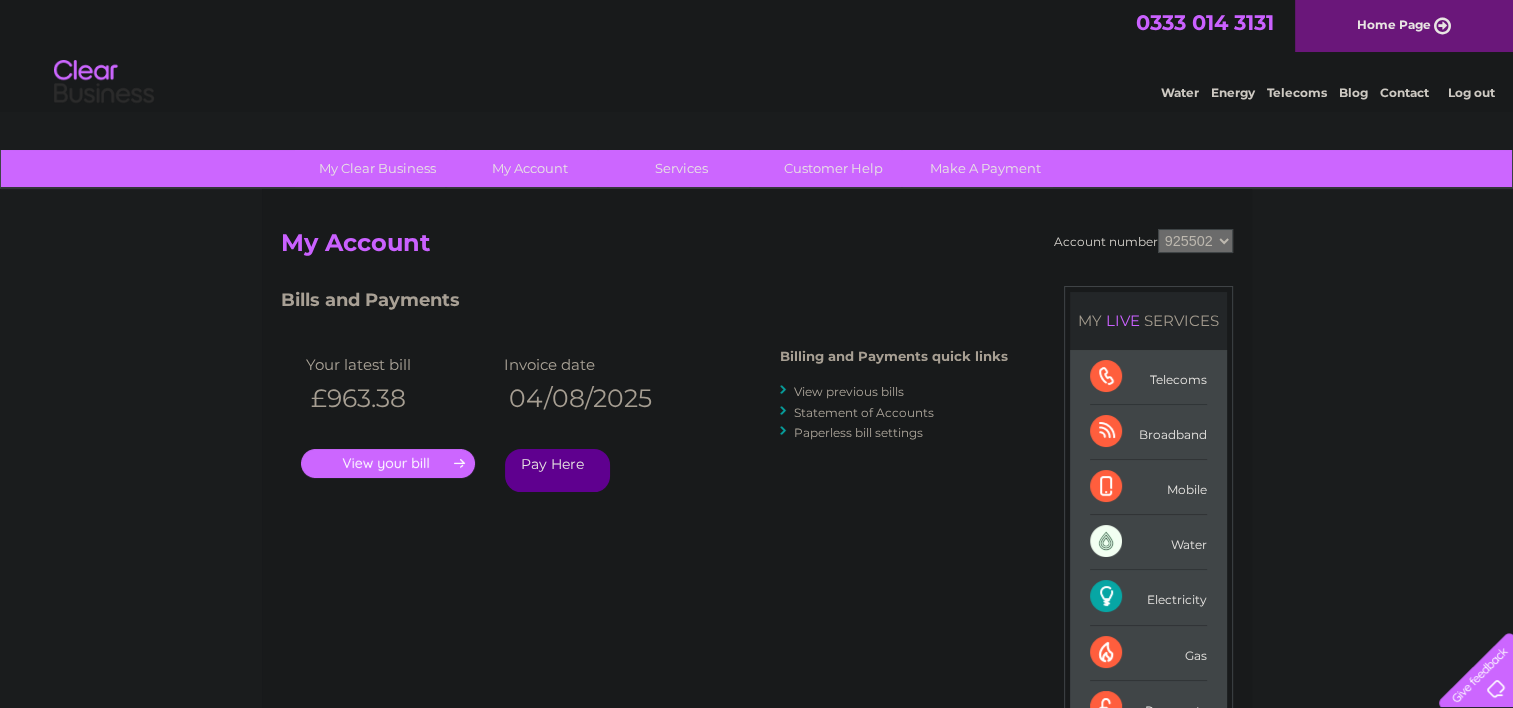 scroll, scrollTop: 0, scrollLeft: 0, axis: both 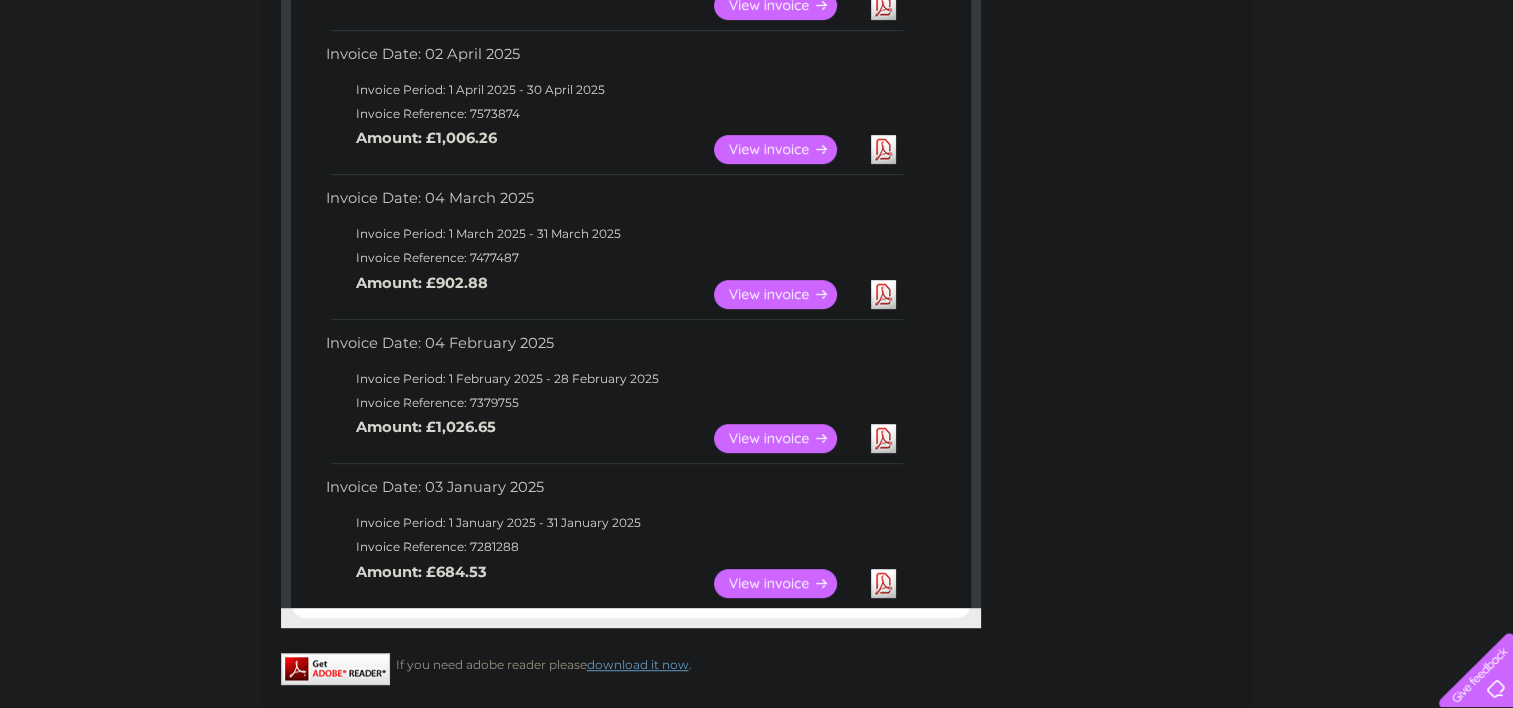 click on "View" at bounding box center [787, 294] 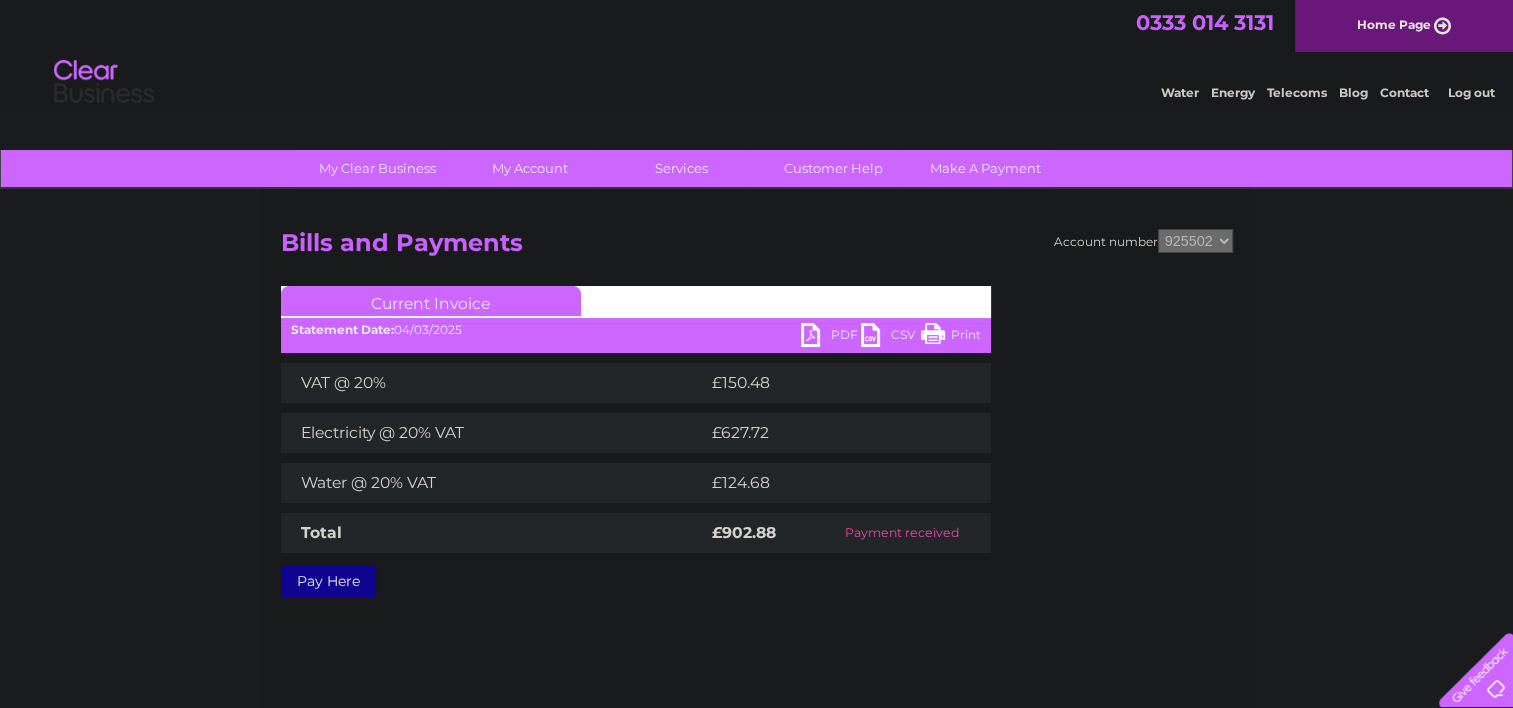 scroll, scrollTop: 0, scrollLeft: 0, axis: both 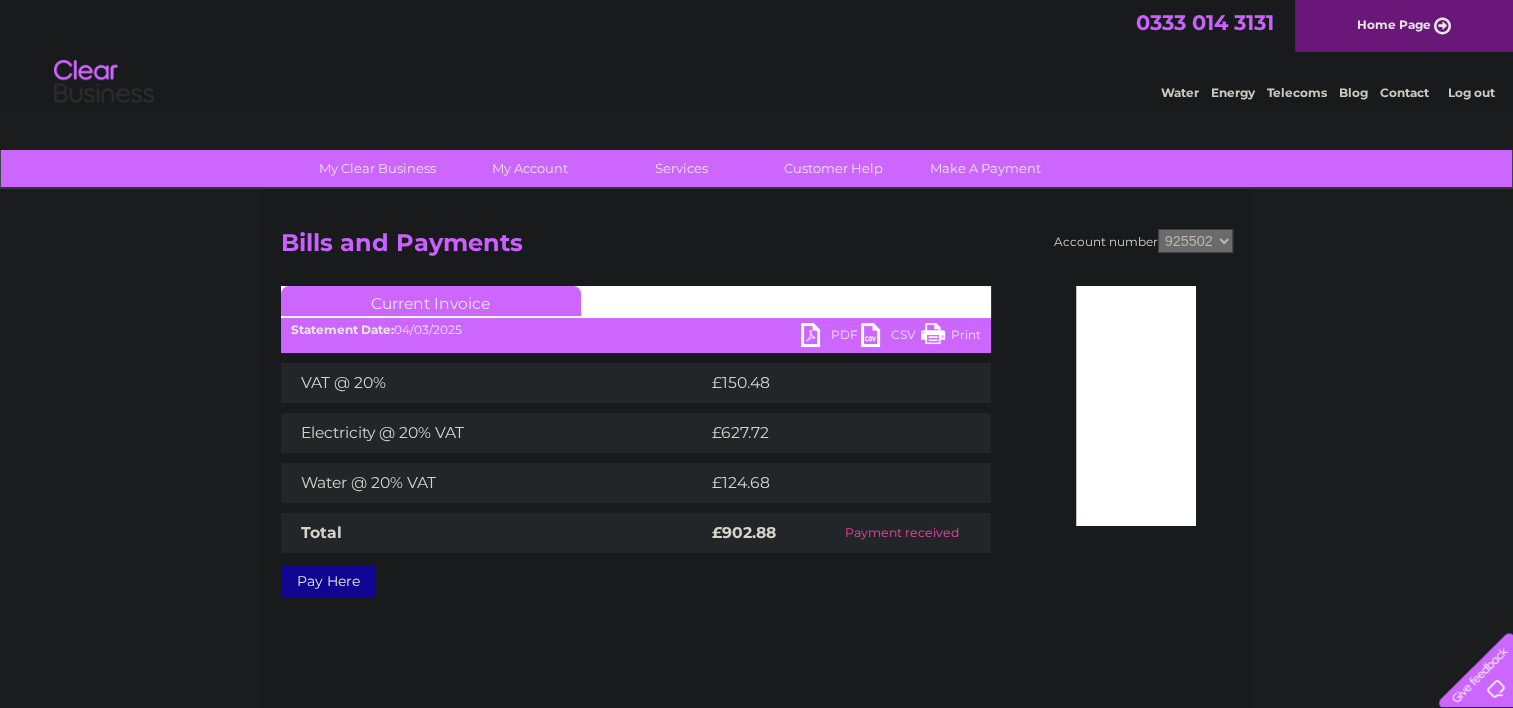 click on "PDF" at bounding box center [831, 337] 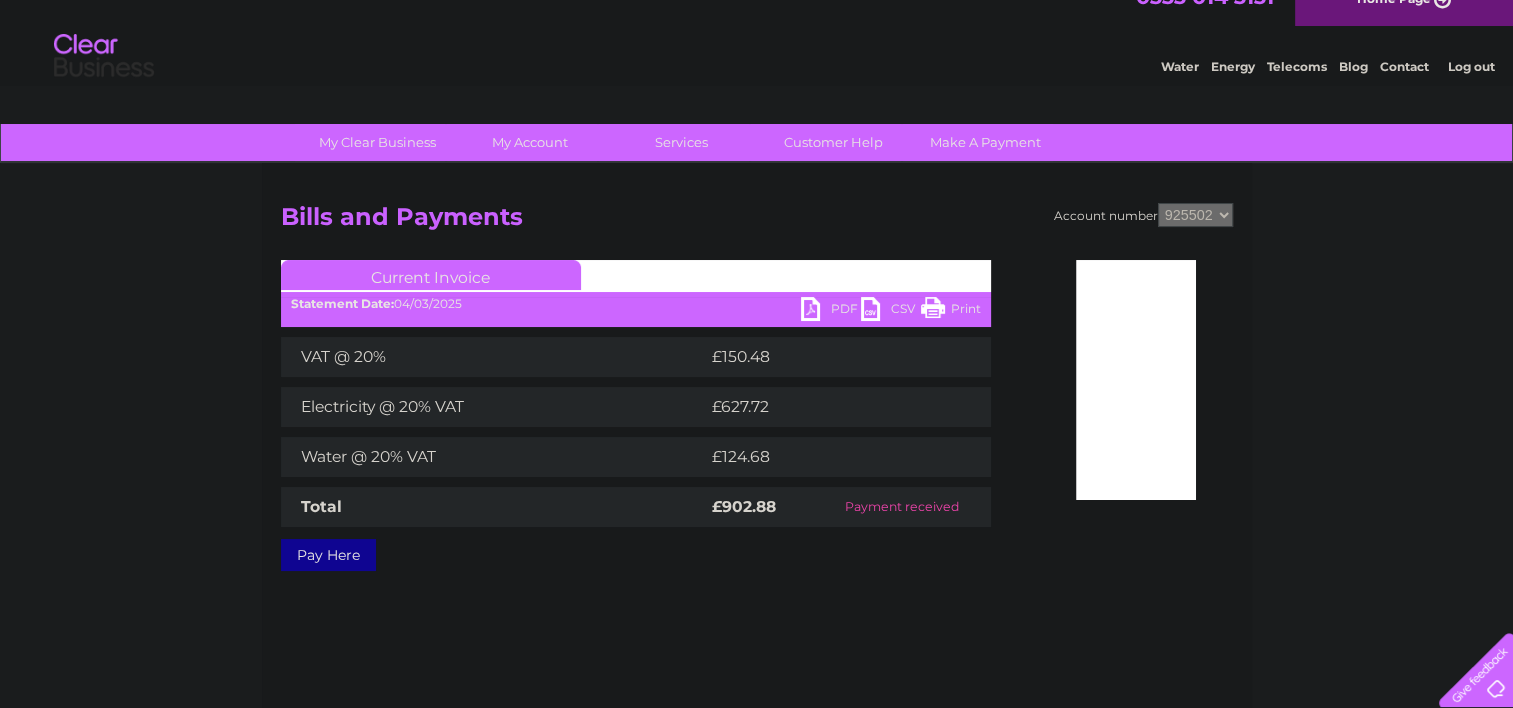 scroll, scrollTop: 22, scrollLeft: 0, axis: vertical 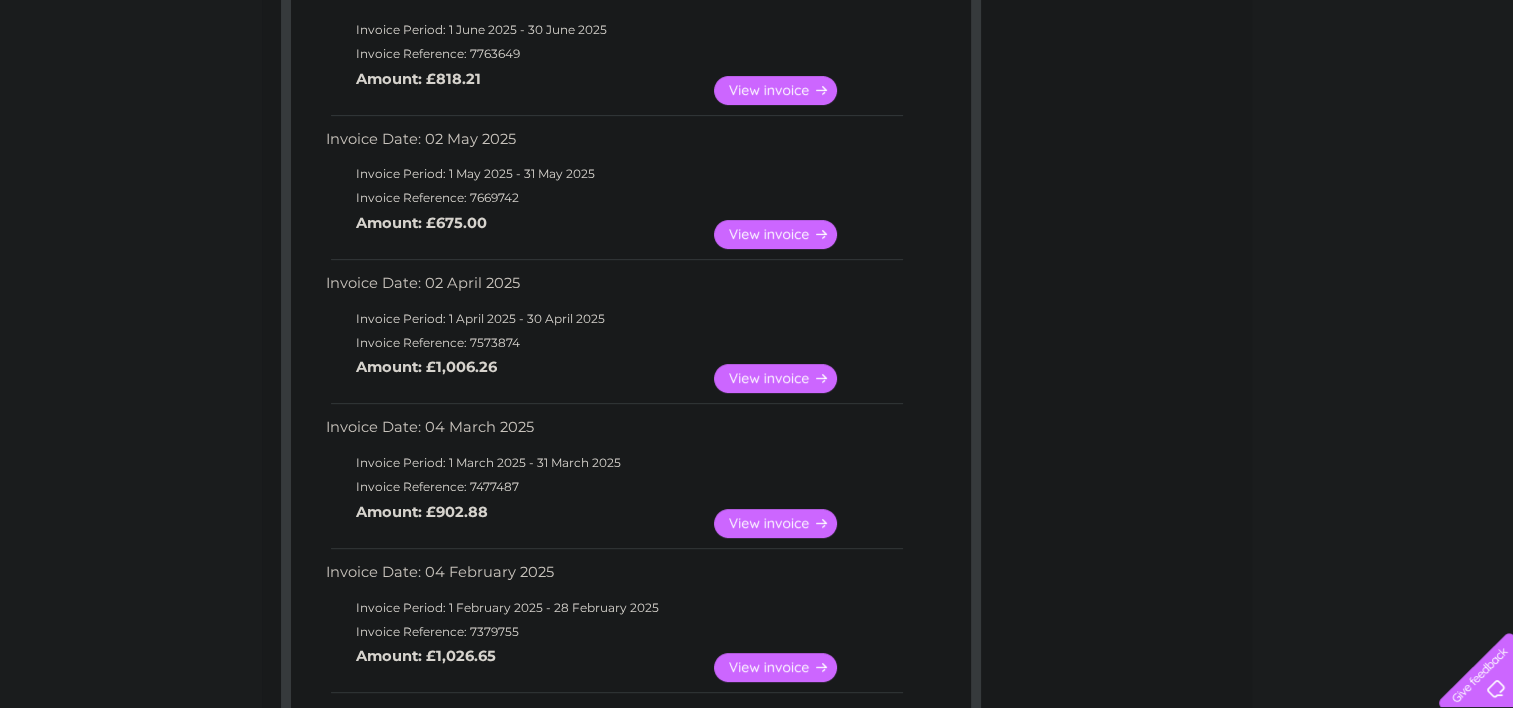 click on "View" at bounding box center (787, 378) 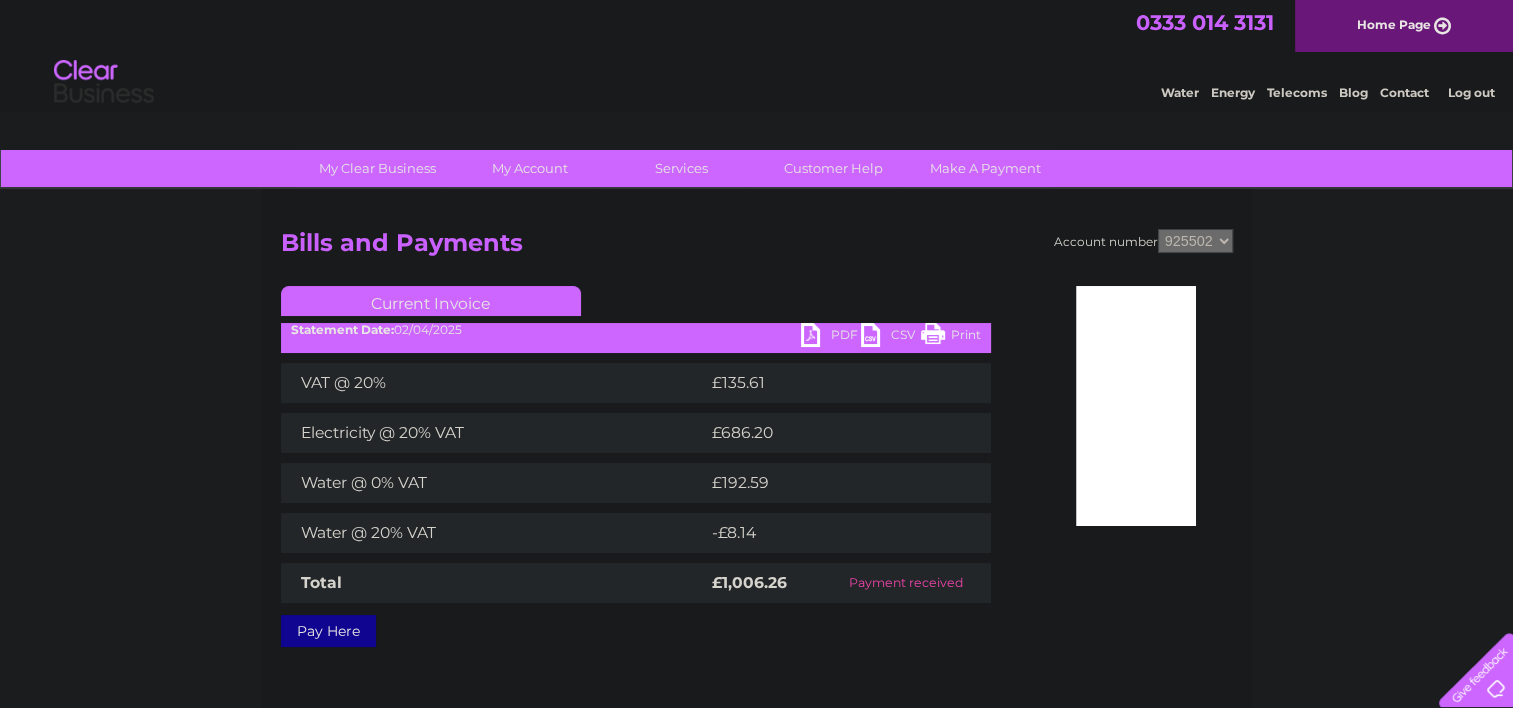 scroll, scrollTop: 0, scrollLeft: 0, axis: both 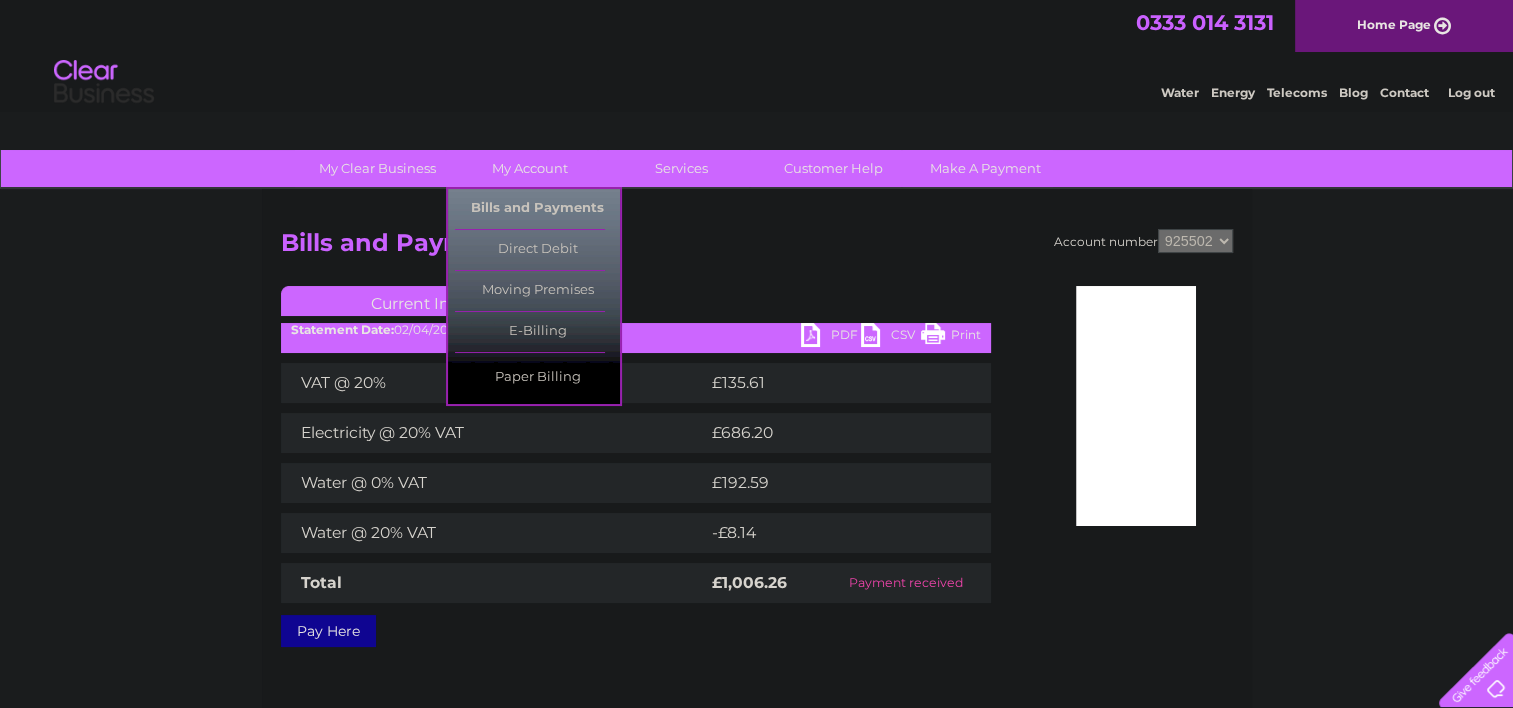 click on "Bills and Payments" at bounding box center (537, 209) 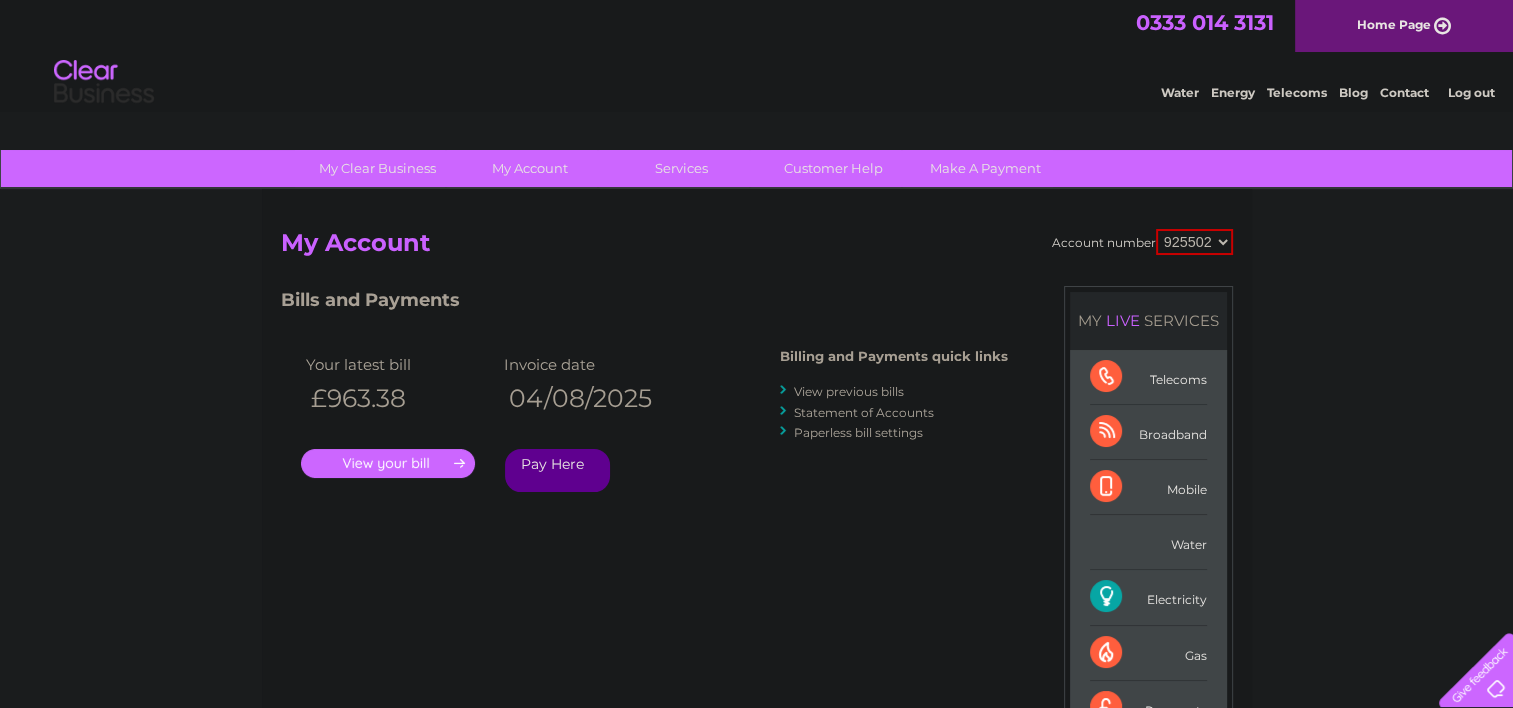 scroll, scrollTop: 0, scrollLeft: 0, axis: both 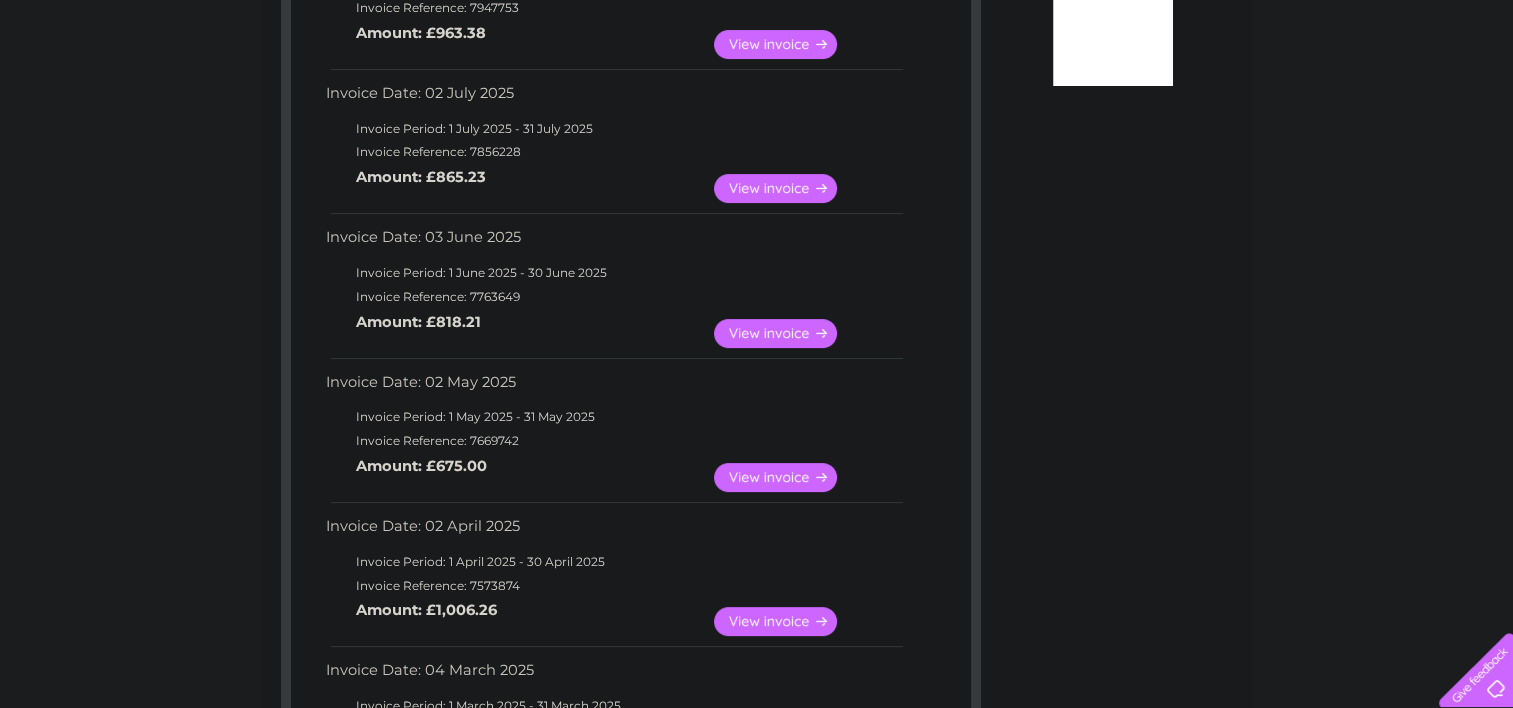 click on "View" at bounding box center (787, 477) 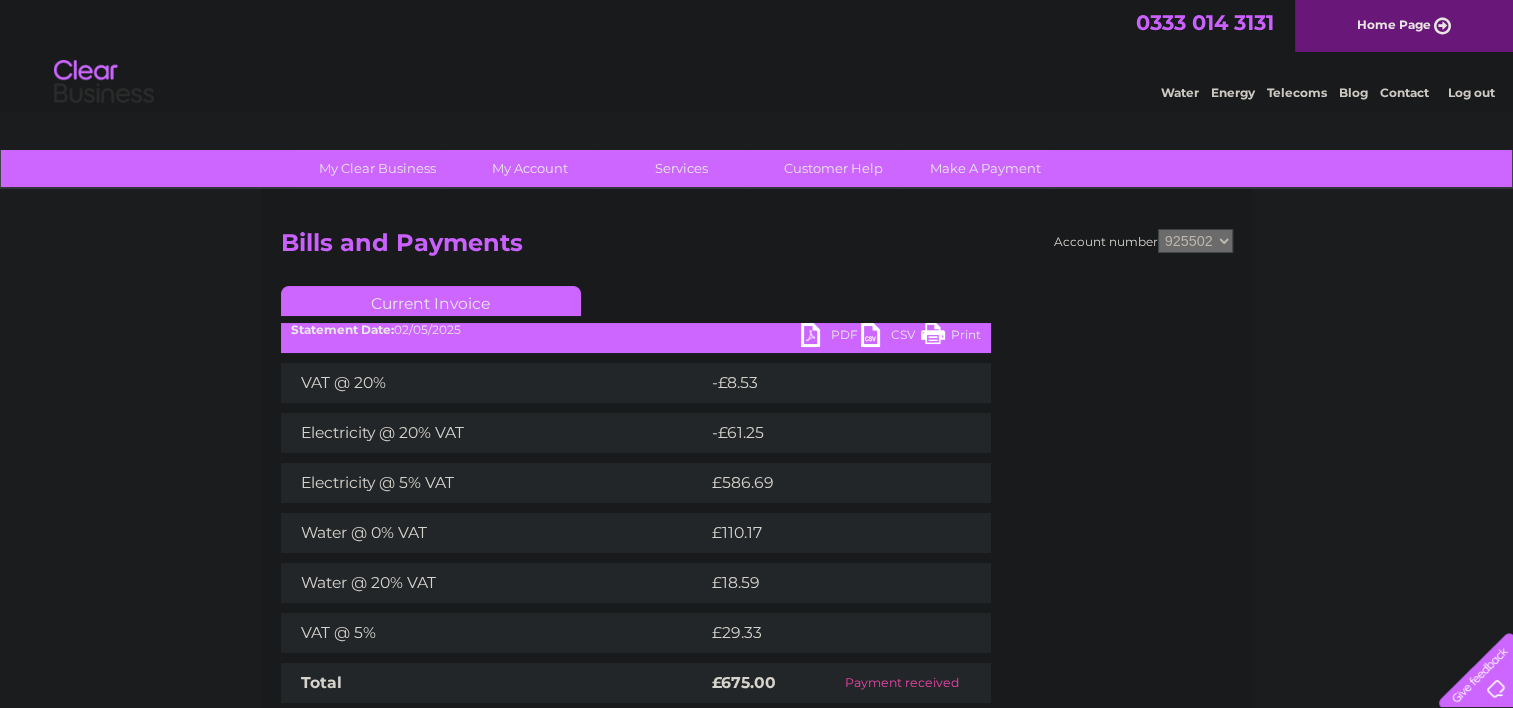 scroll, scrollTop: 0, scrollLeft: 0, axis: both 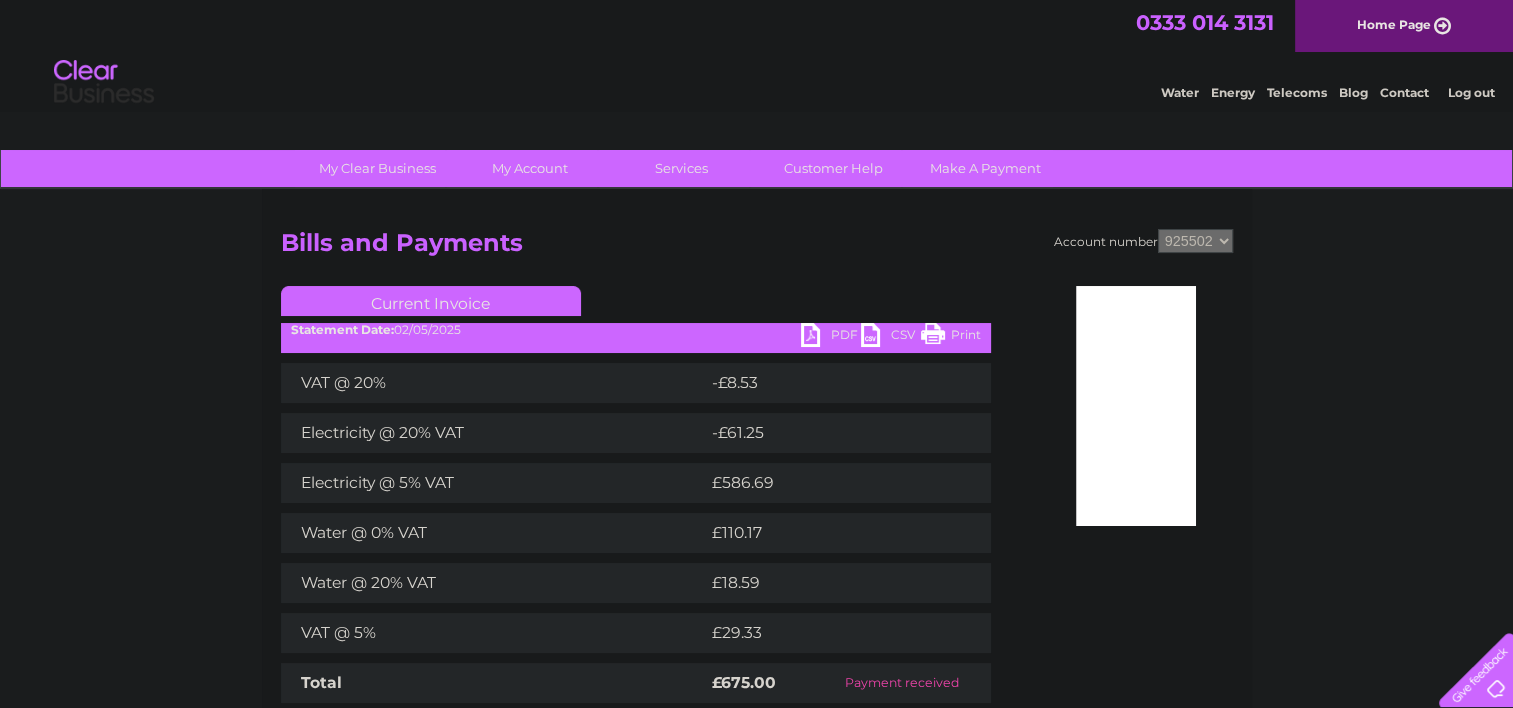 click on "PDF" at bounding box center (831, 337) 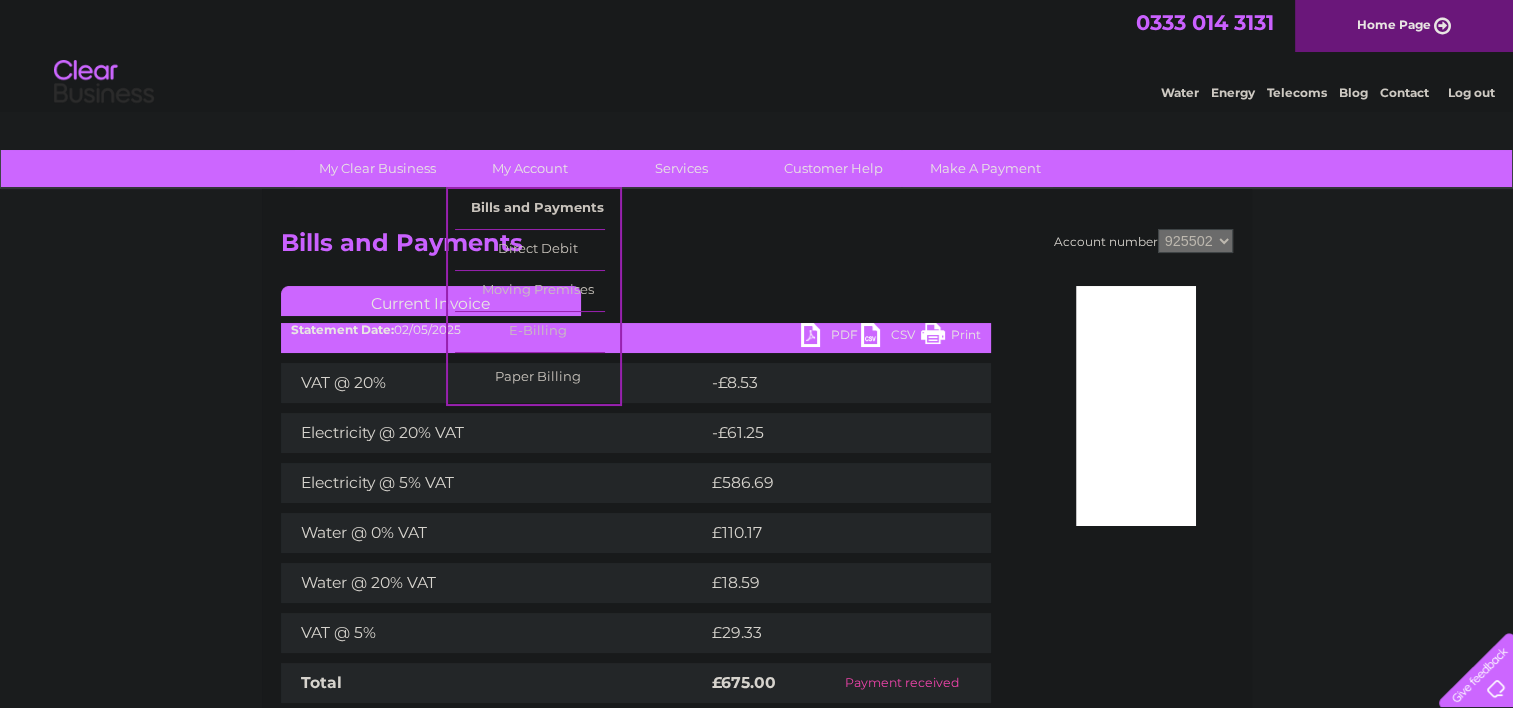 click on "Bills and Payments" at bounding box center [537, 209] 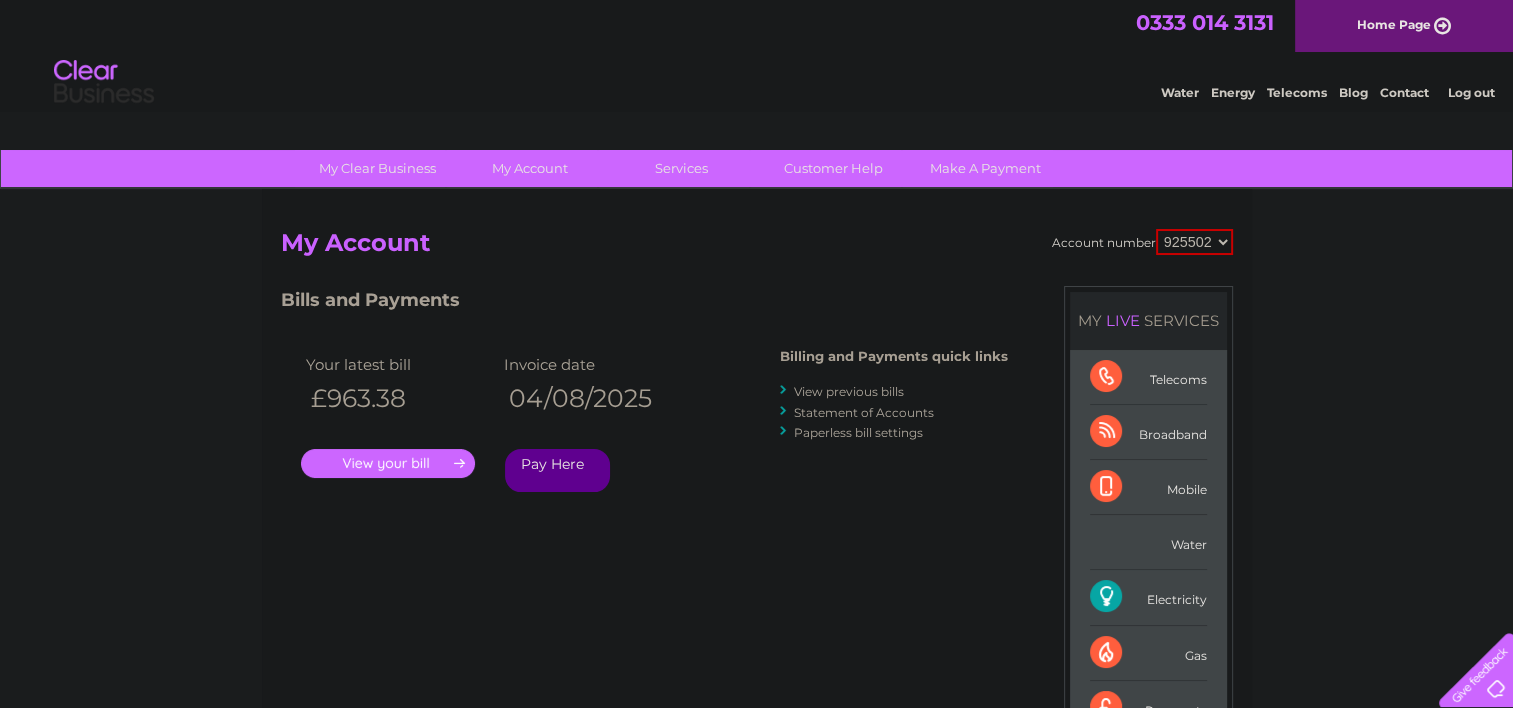 scroll, scrollTop: 0, scrollLeft: 0, axis: both 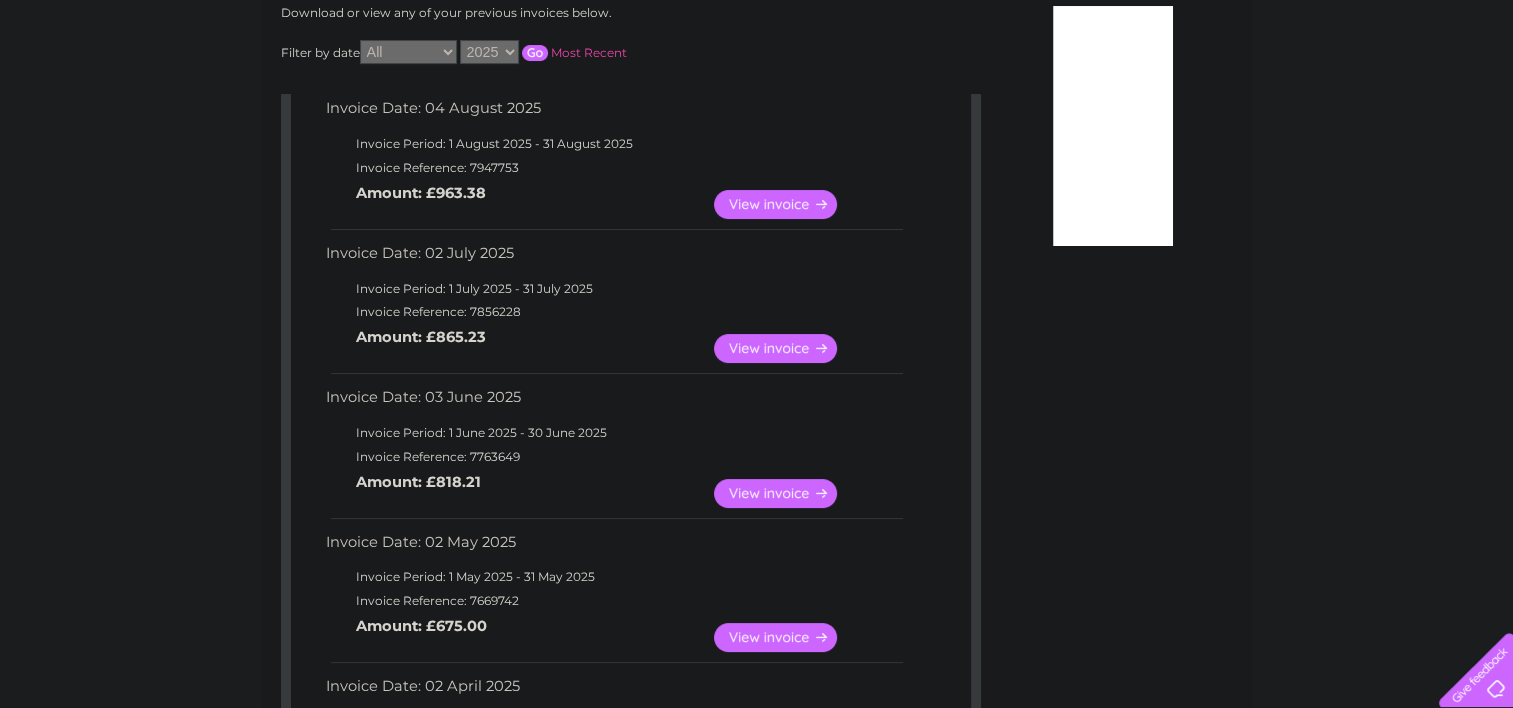click on "View" at bounding box center (787, 493) 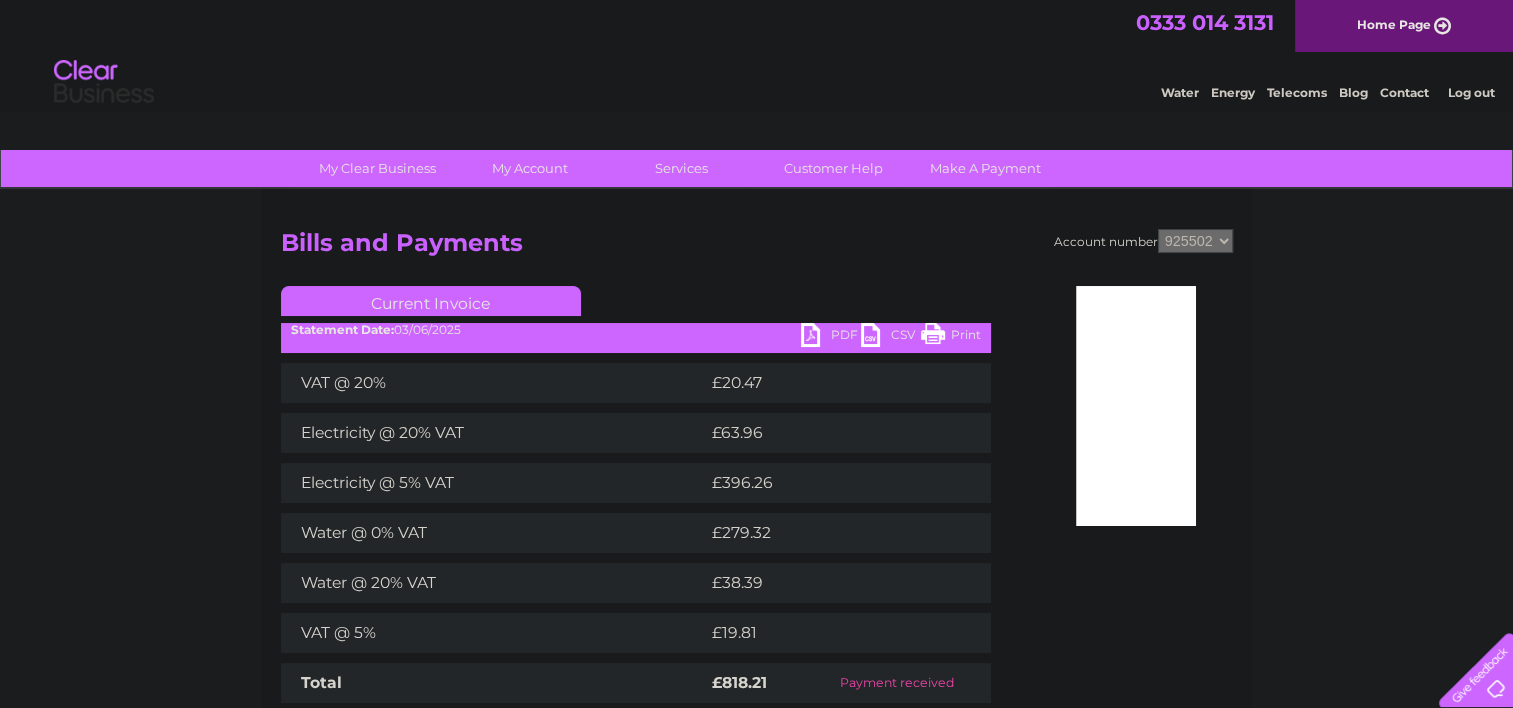 scroll, scrollTop: 0, scrollLeft: 0, axis: both 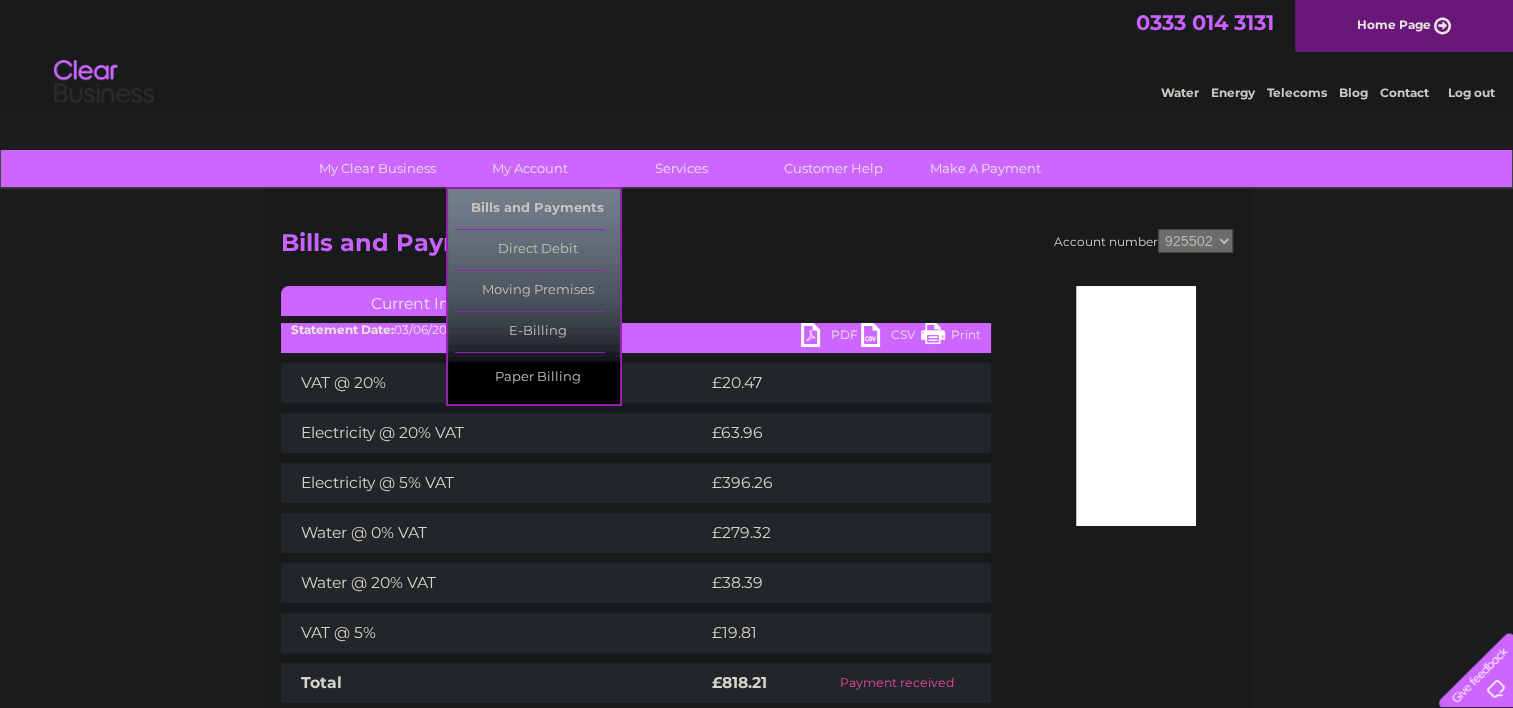 click on "Bills and Payments" at bounding box center (537, 209) 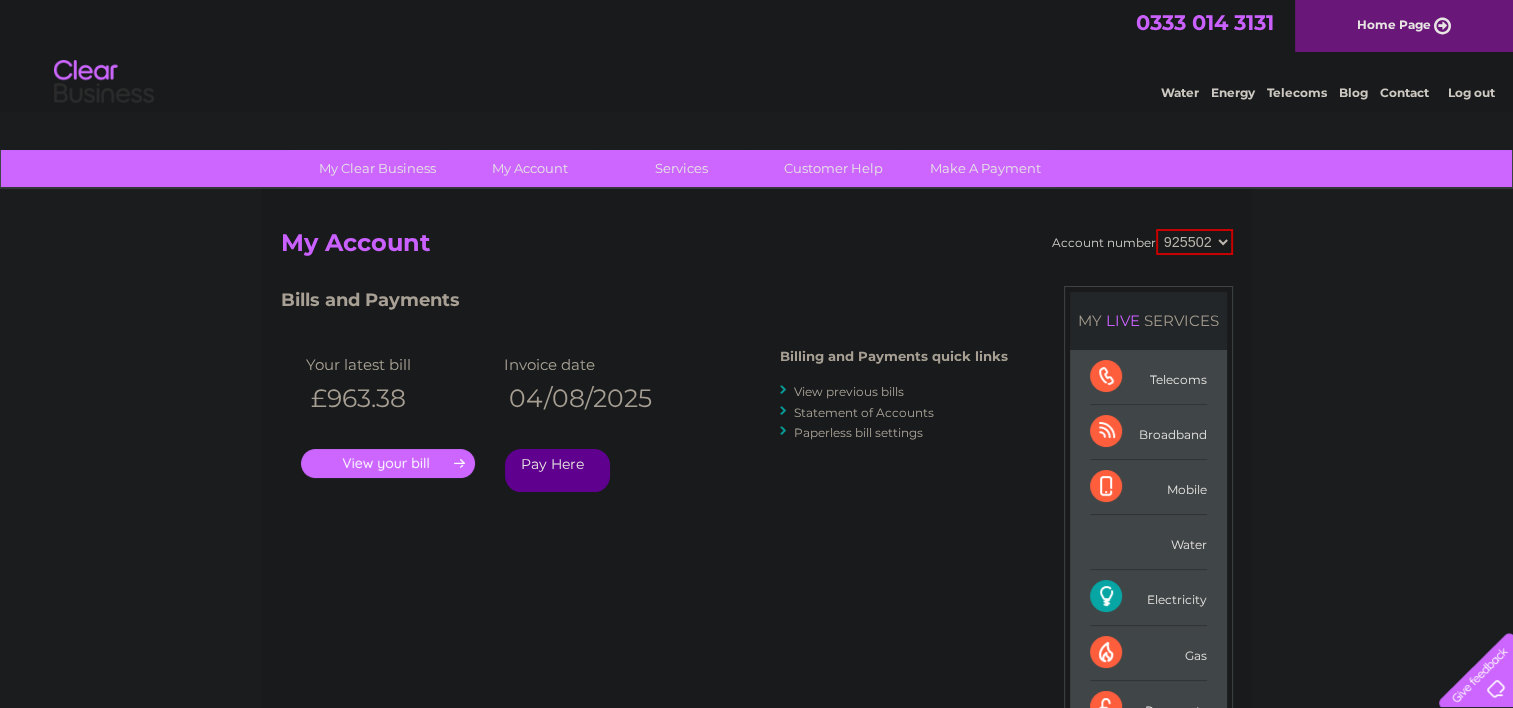 scroll, scrollTop: 0, scrollLeft: 0, axis: both 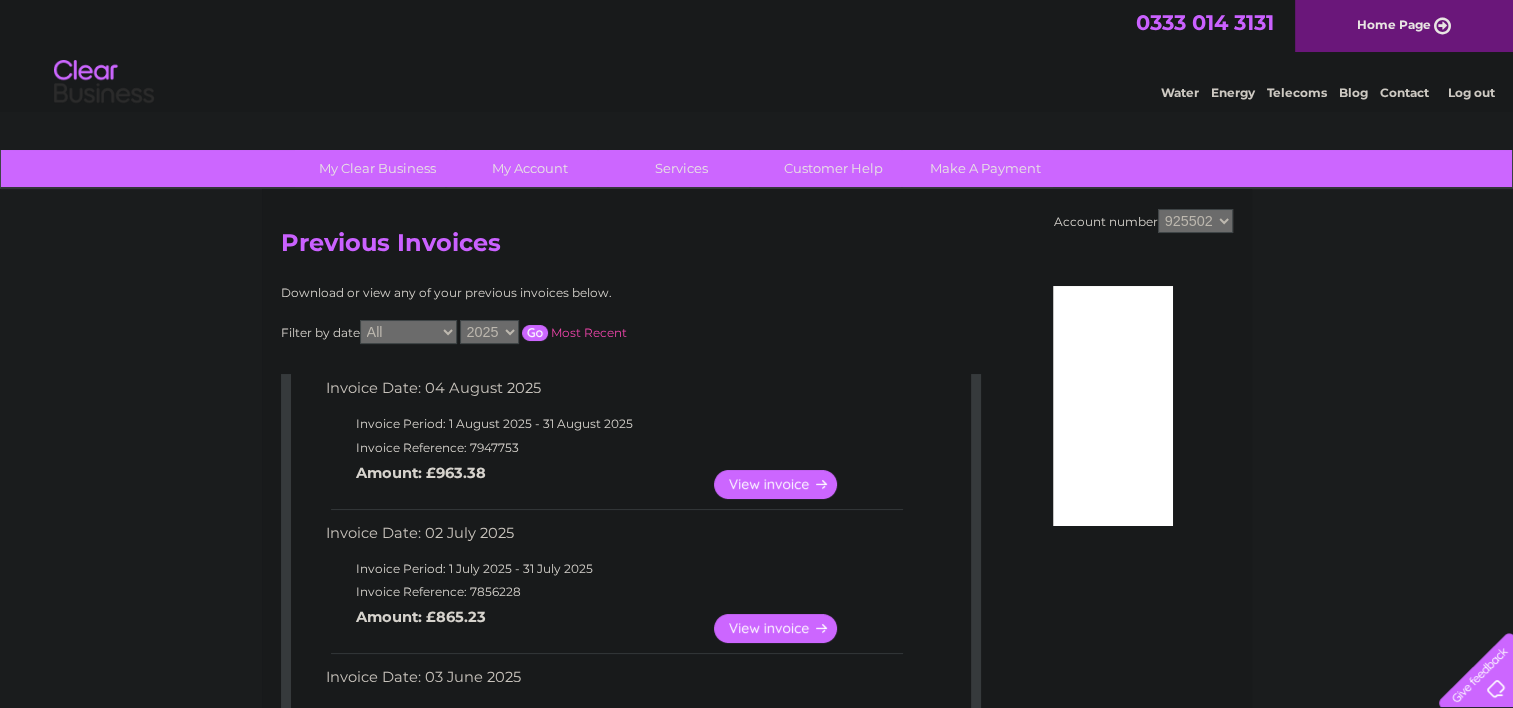 click on "View" at bounding box center [787, 628] 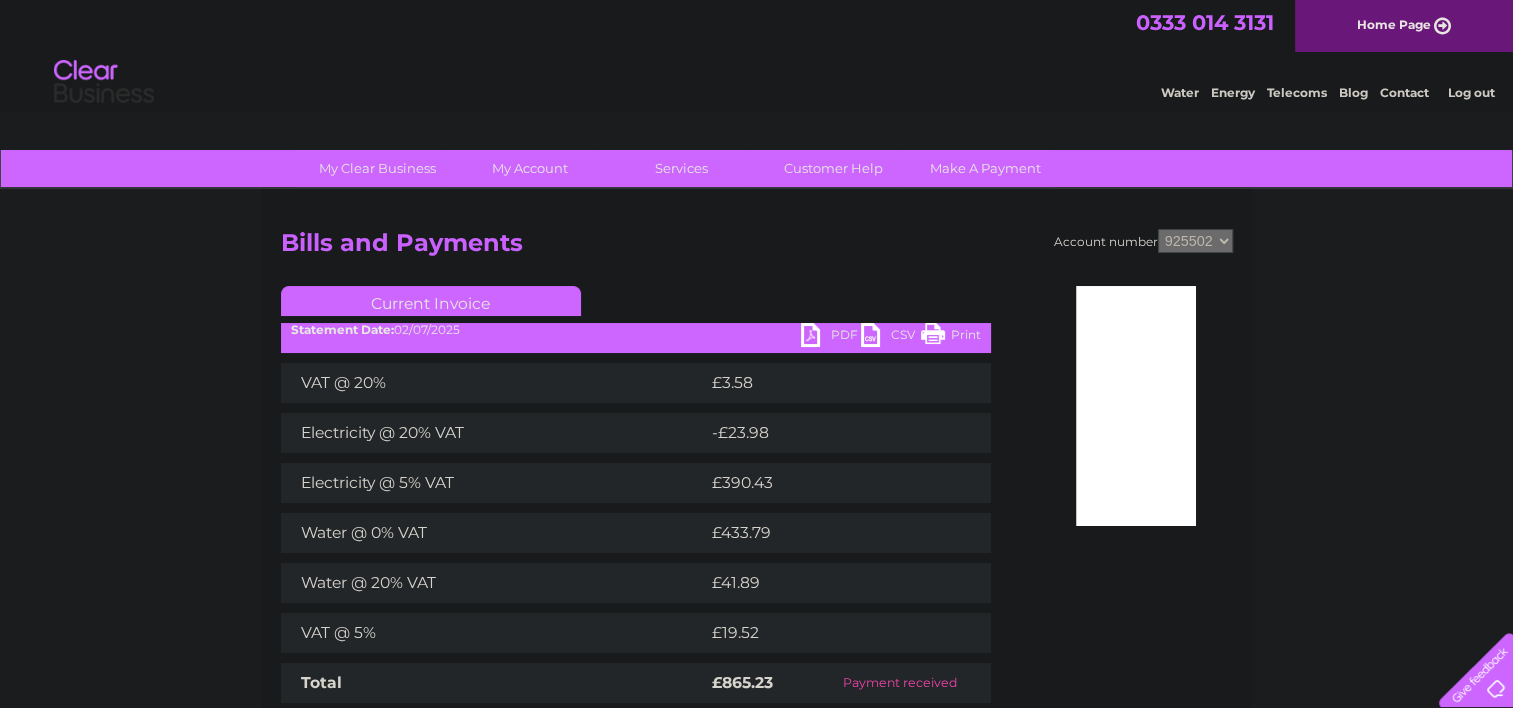 scroll, scrollTop: 0, scrollLeft: 0, axis: both 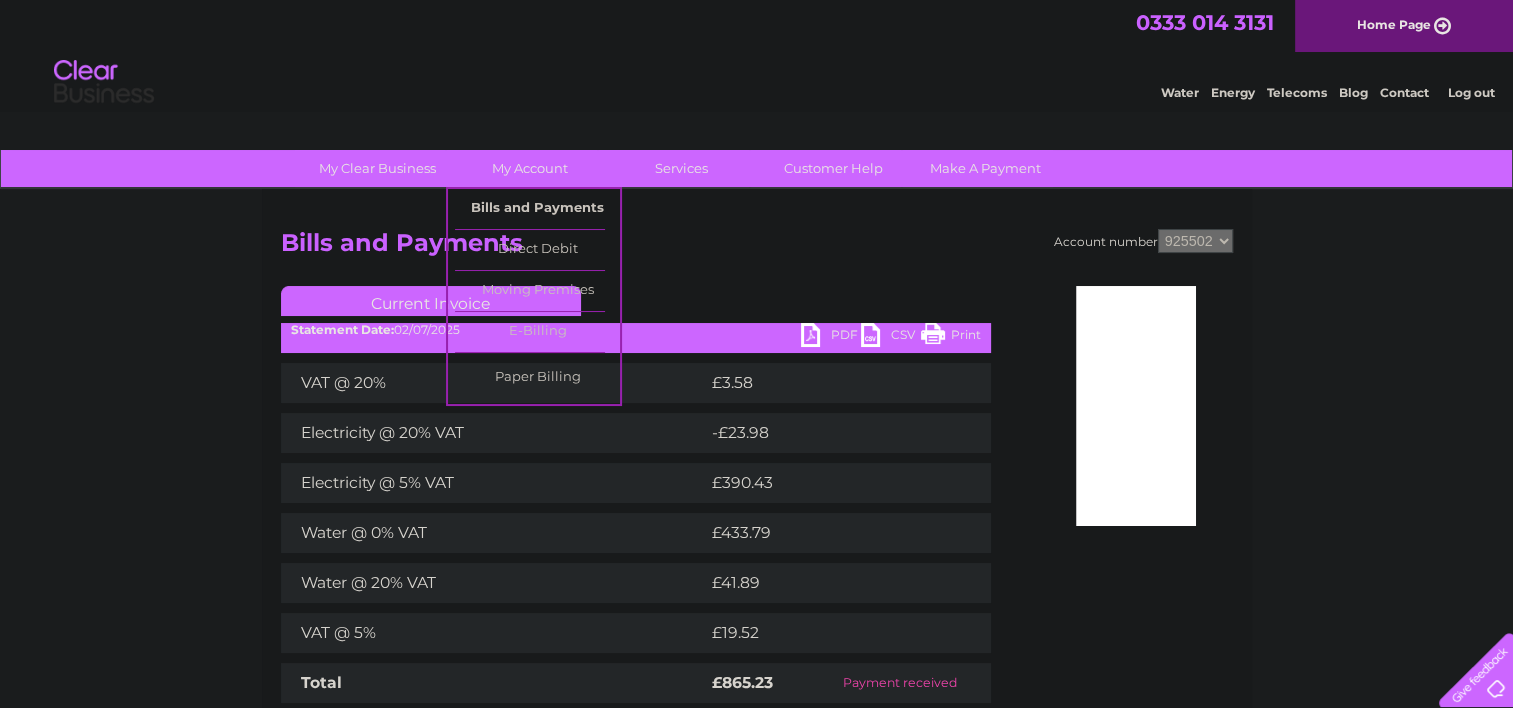 click on "Bills and Payments" at bounding box center (537, 209) 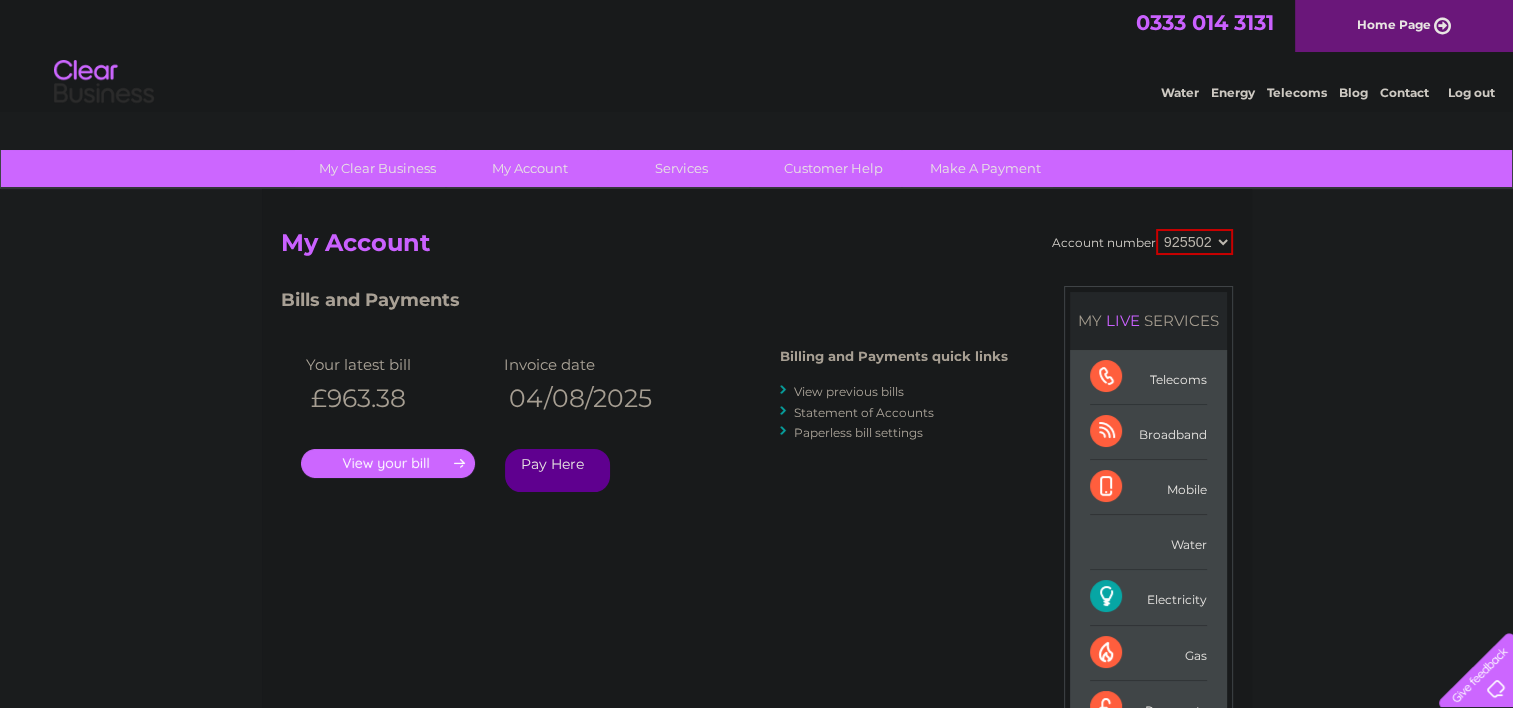 scroll, scrollTop: 0, scrollLeft: 0, axis: both 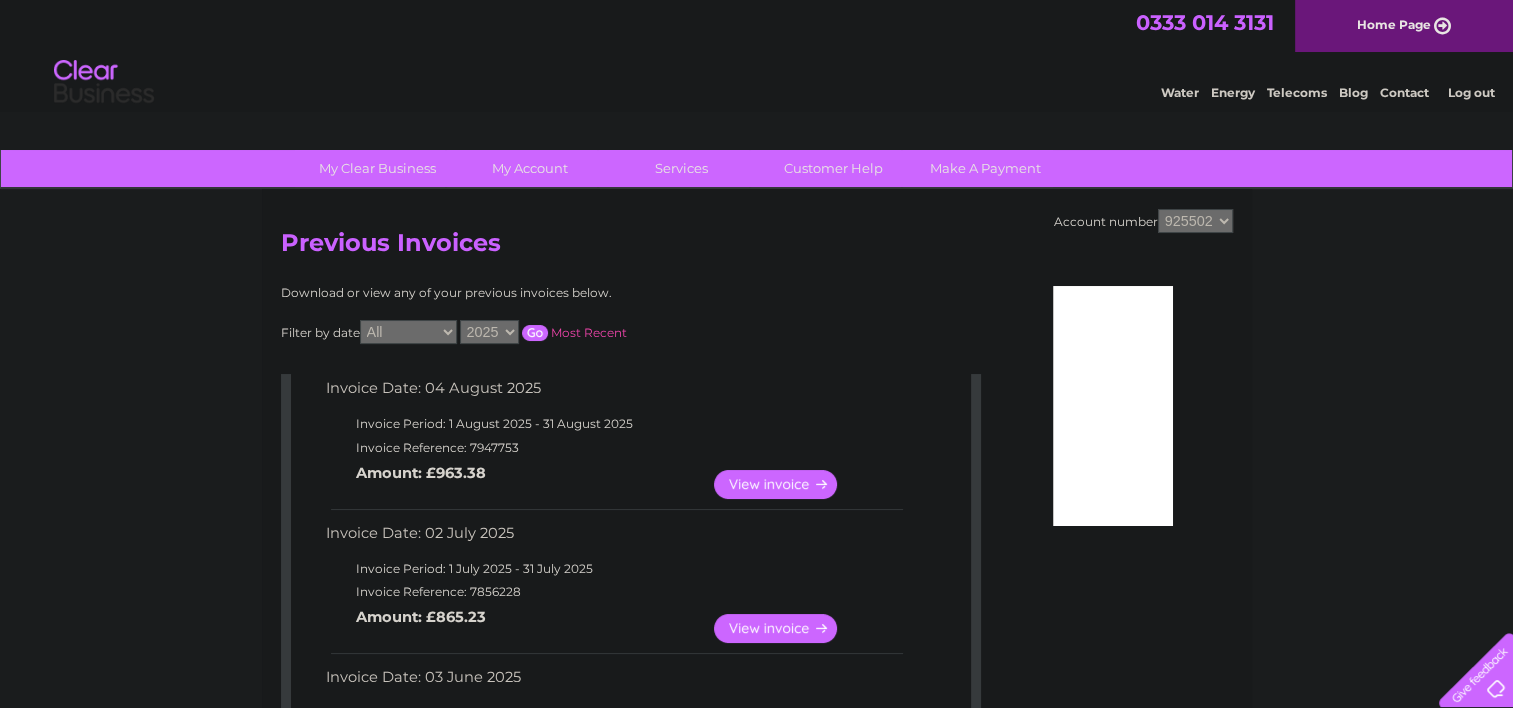 click on "View" at bounding box center [787, 484] 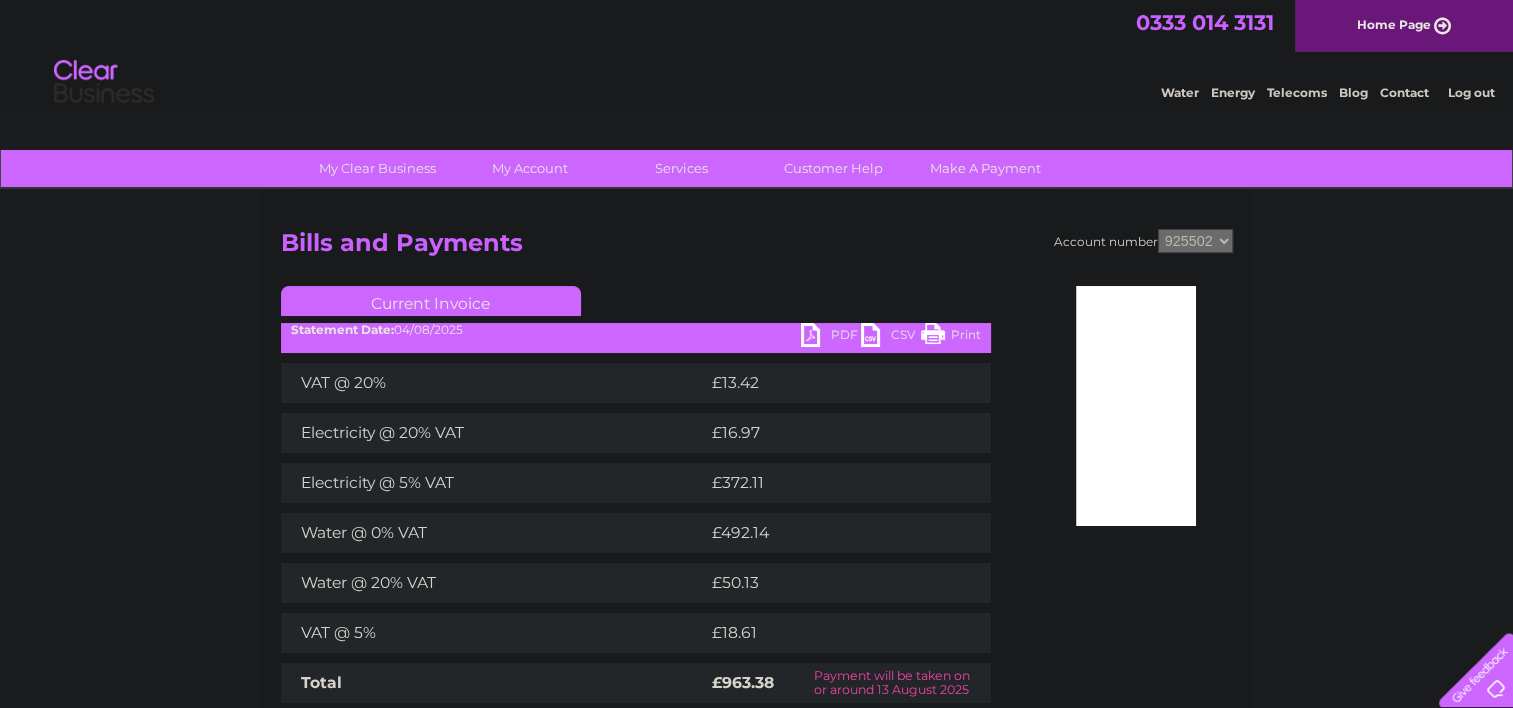 scroll, scrollTop: 0, scrollLeft: 0, axis: both 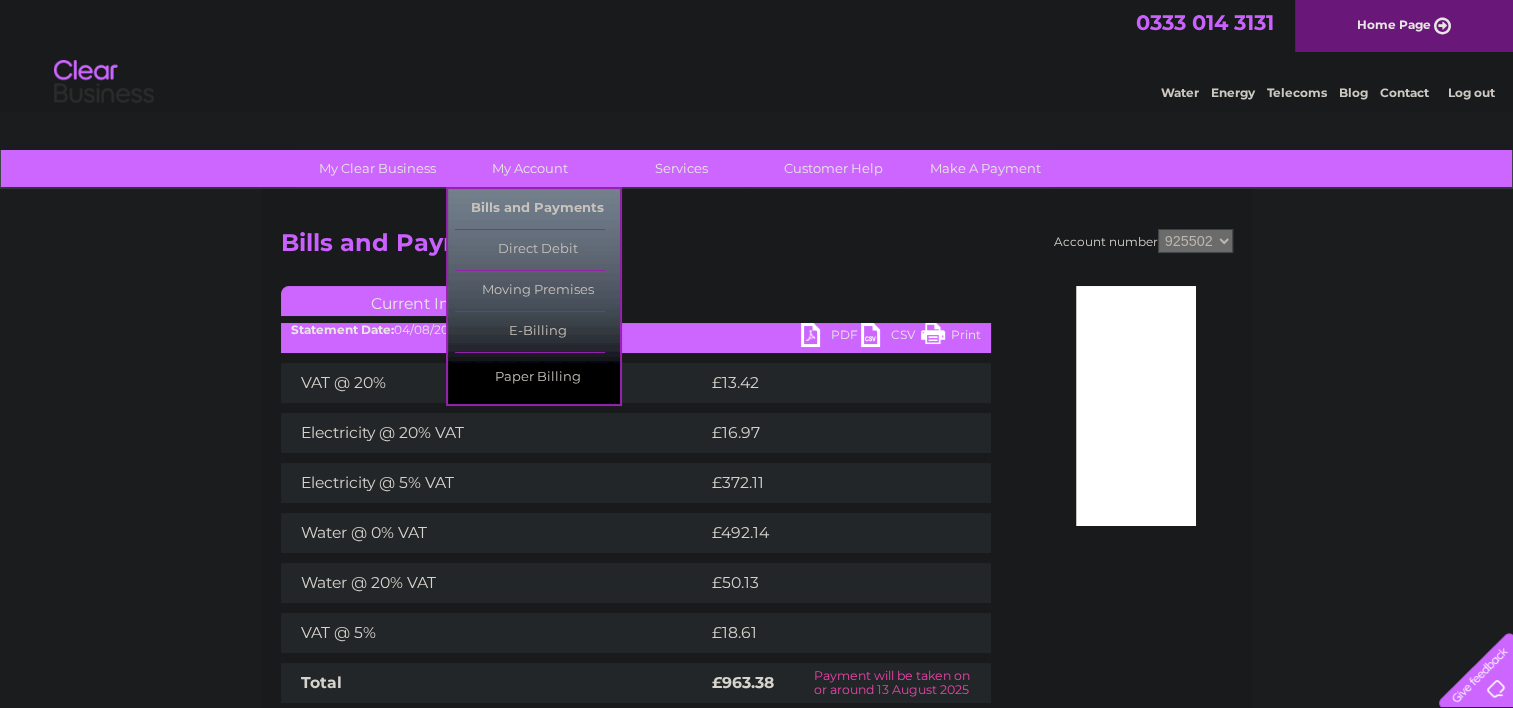 click on "Bills and Payments" at bounding box center (537, 209) 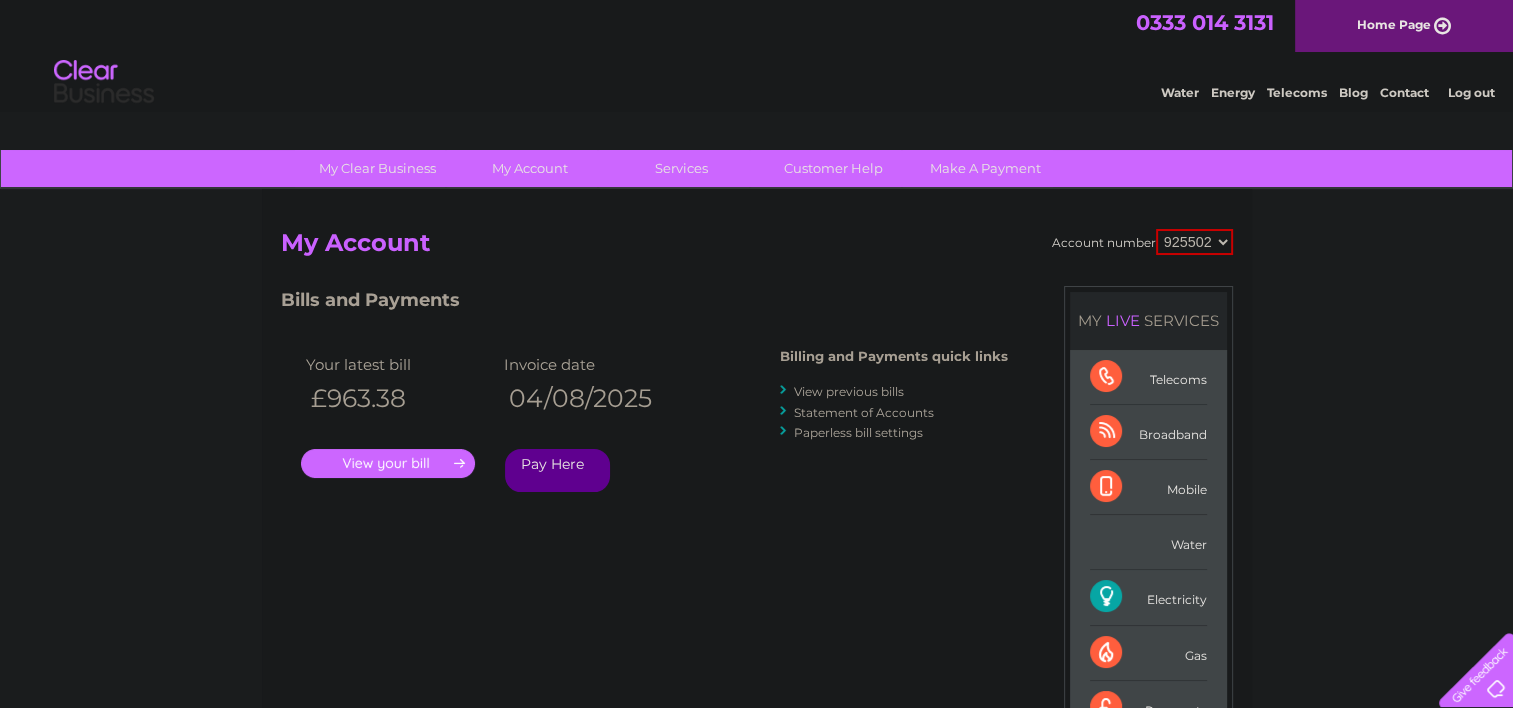 scroll, scrollTop: 0, scrollLeft: 0, axis: both 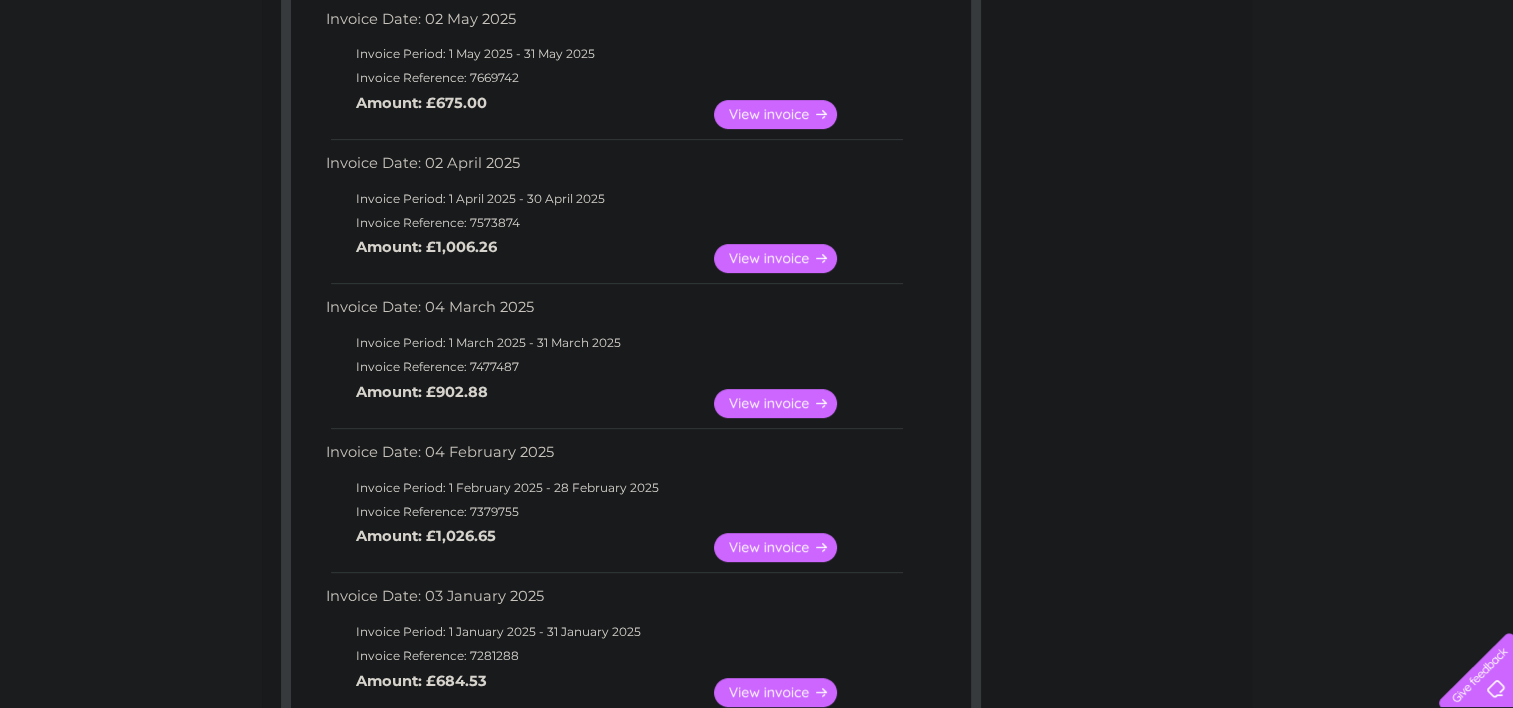 click on "View" at bounding box center [787, 547] 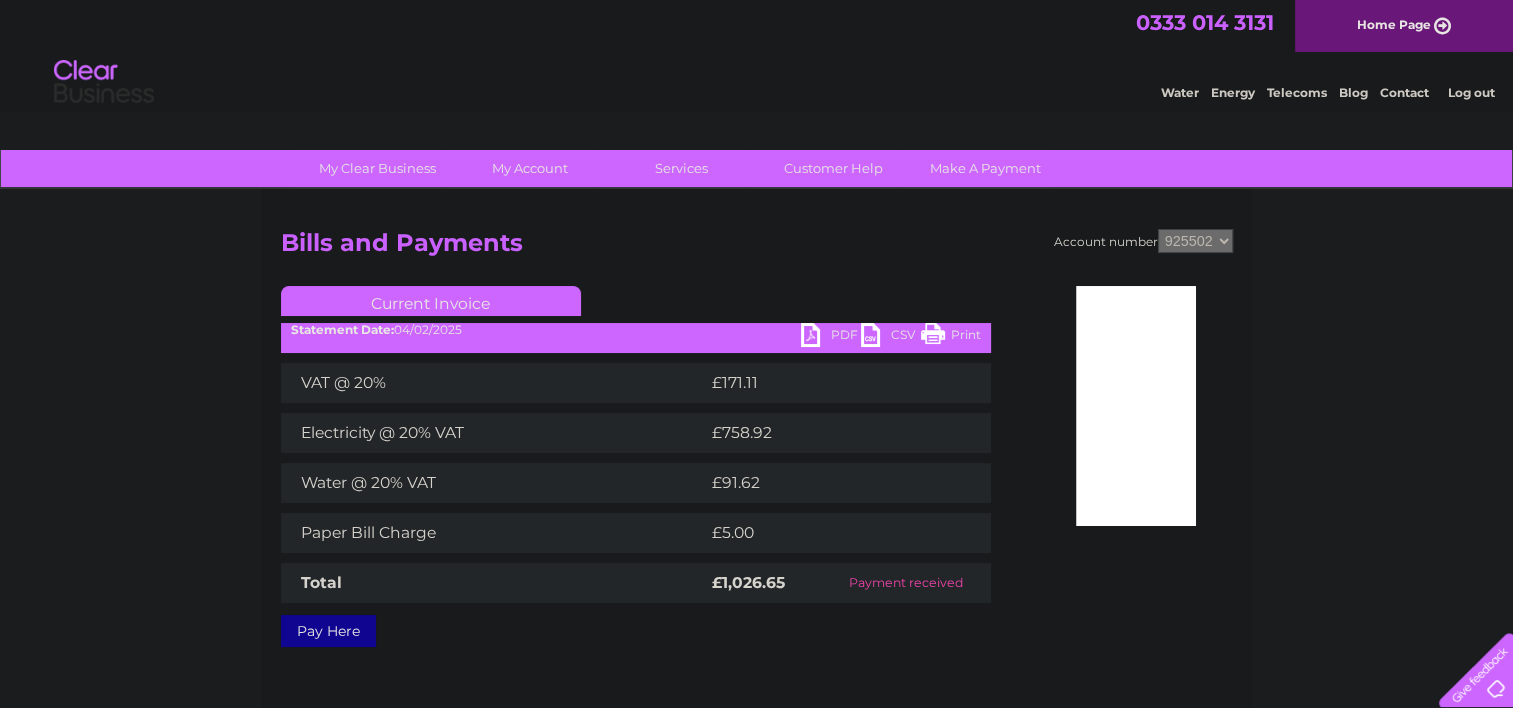 scroll, scrollTop: 0, scrollLeft: 0, axis: both 